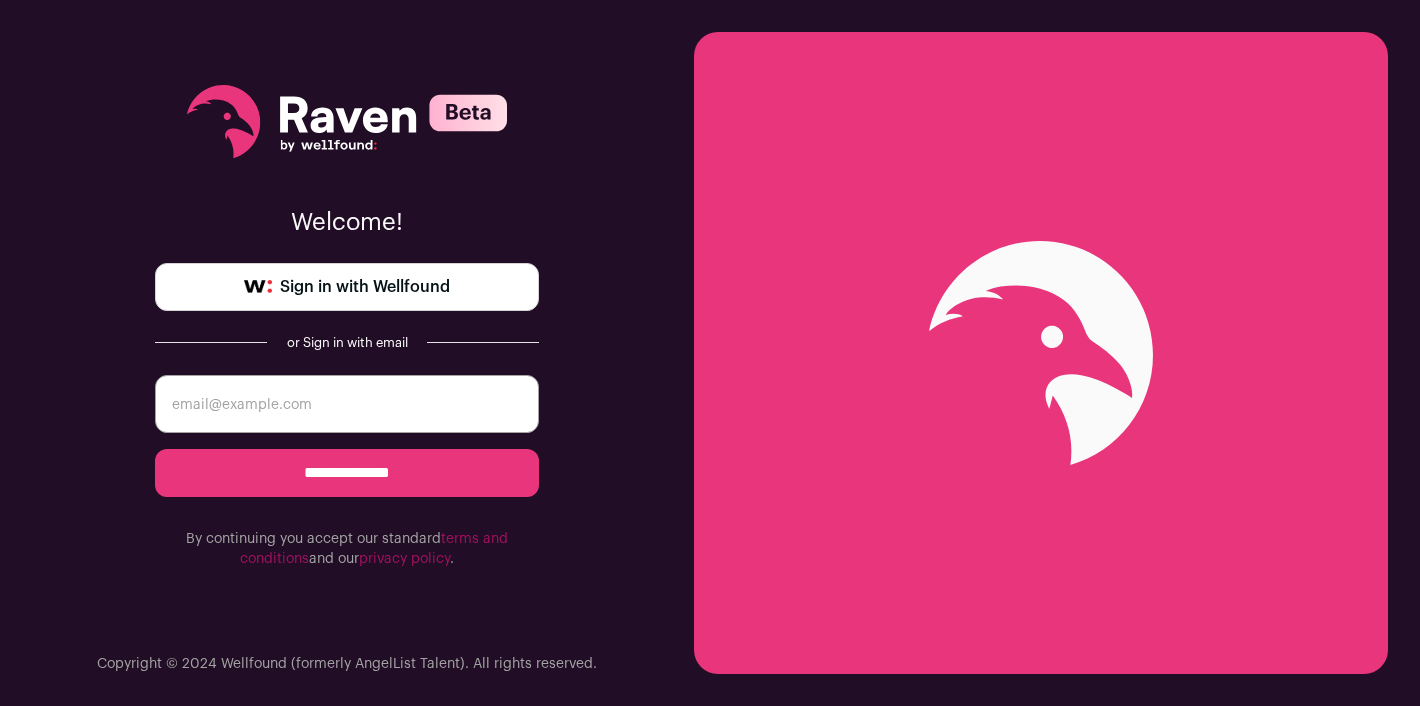 scroll, scrollTop: 0, scrollLeft: 0, axis: both 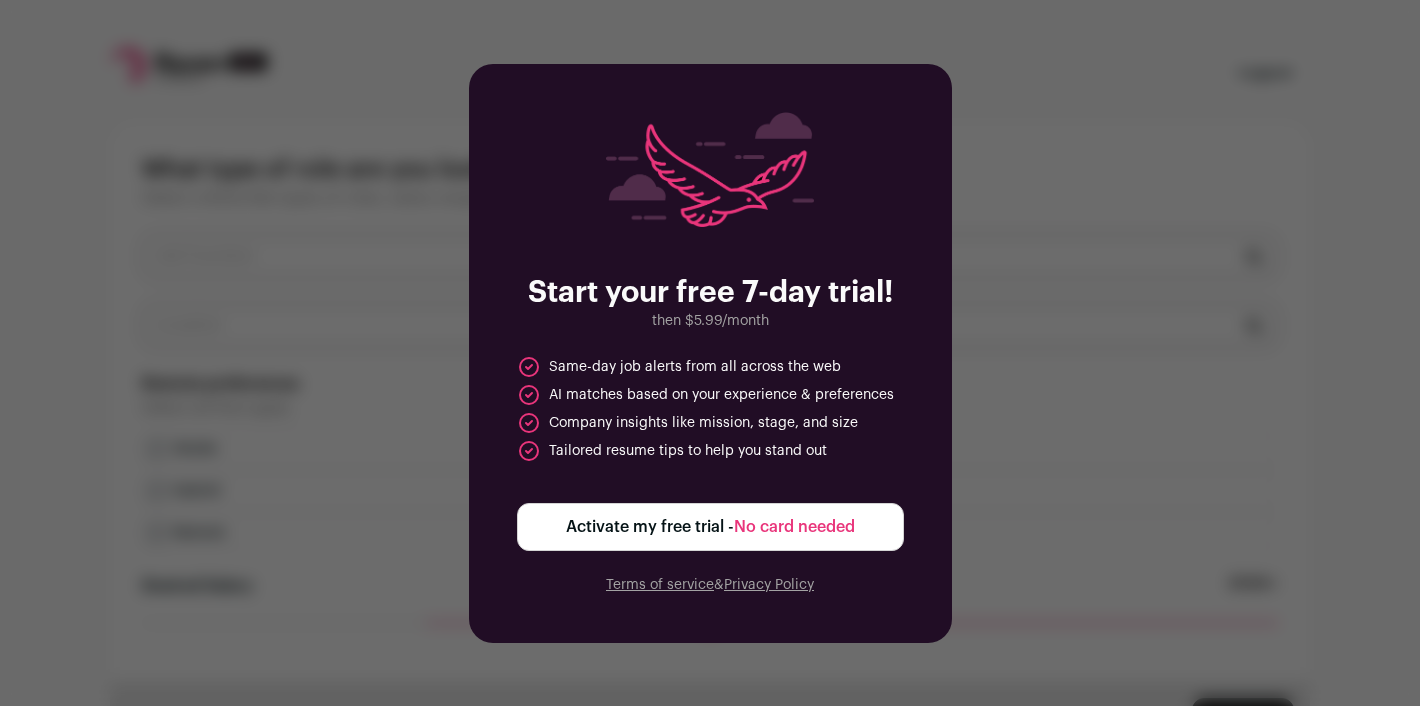 click on "Start your free 7-day trial!
then $5.99/month
Same-day job alerts from all across the web
AI matches based on your experience & preferences
Company insights like mission, stage, and size
Tailored resume tips to help you stand out
Activate my free trial -
No card needed
Terms of service
&
Privacy Policy" at bounding box center [710, 353] 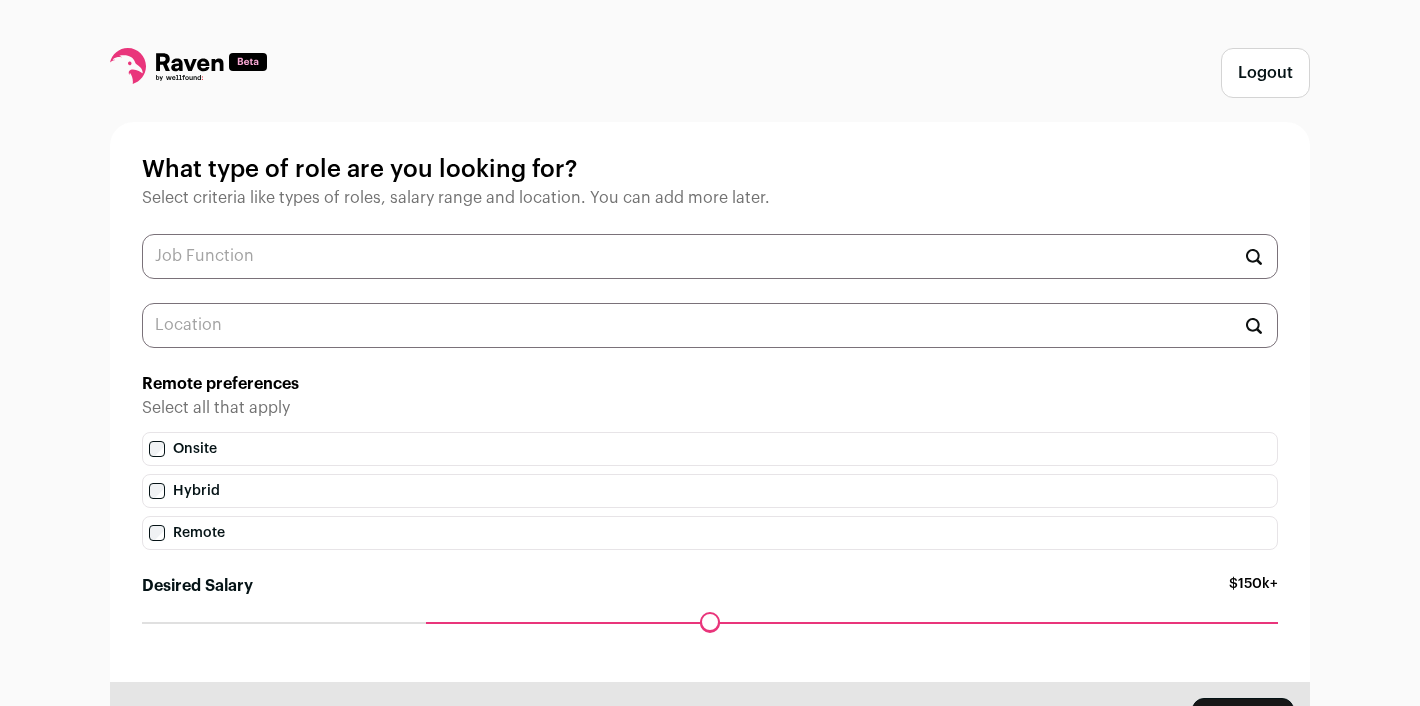 scroll, scrollTop: 0, scrollLeft: 0, axis: both 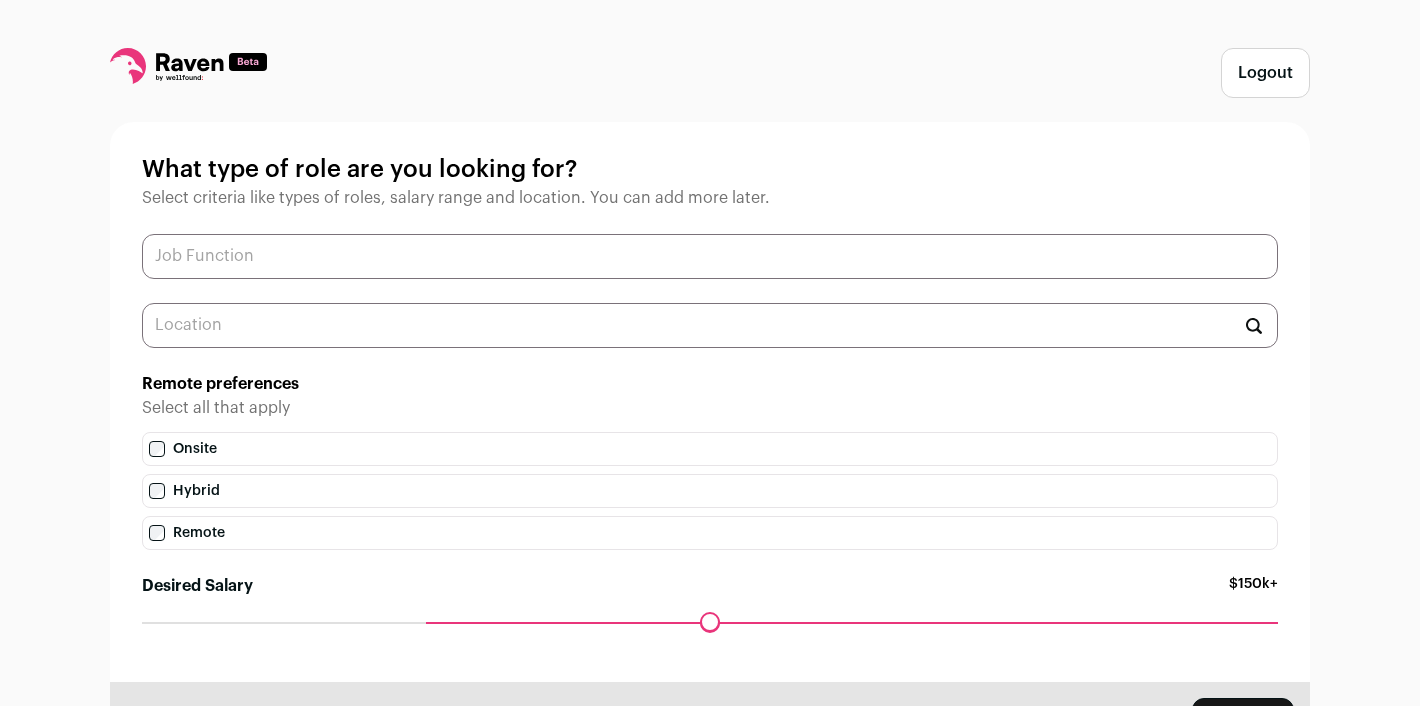 click at bounding box center [710, 256] 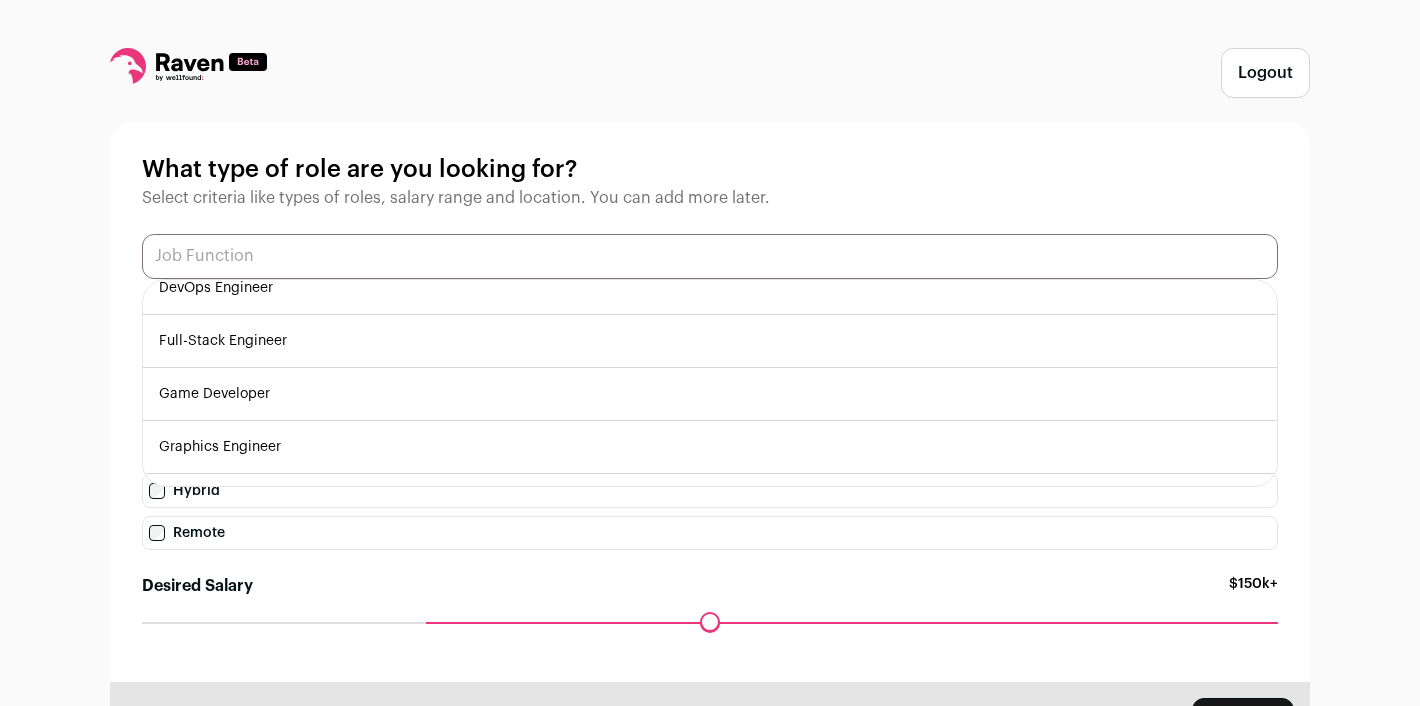 scroll, scrollTop: 372, scrollLeft: 0, axis: vertical 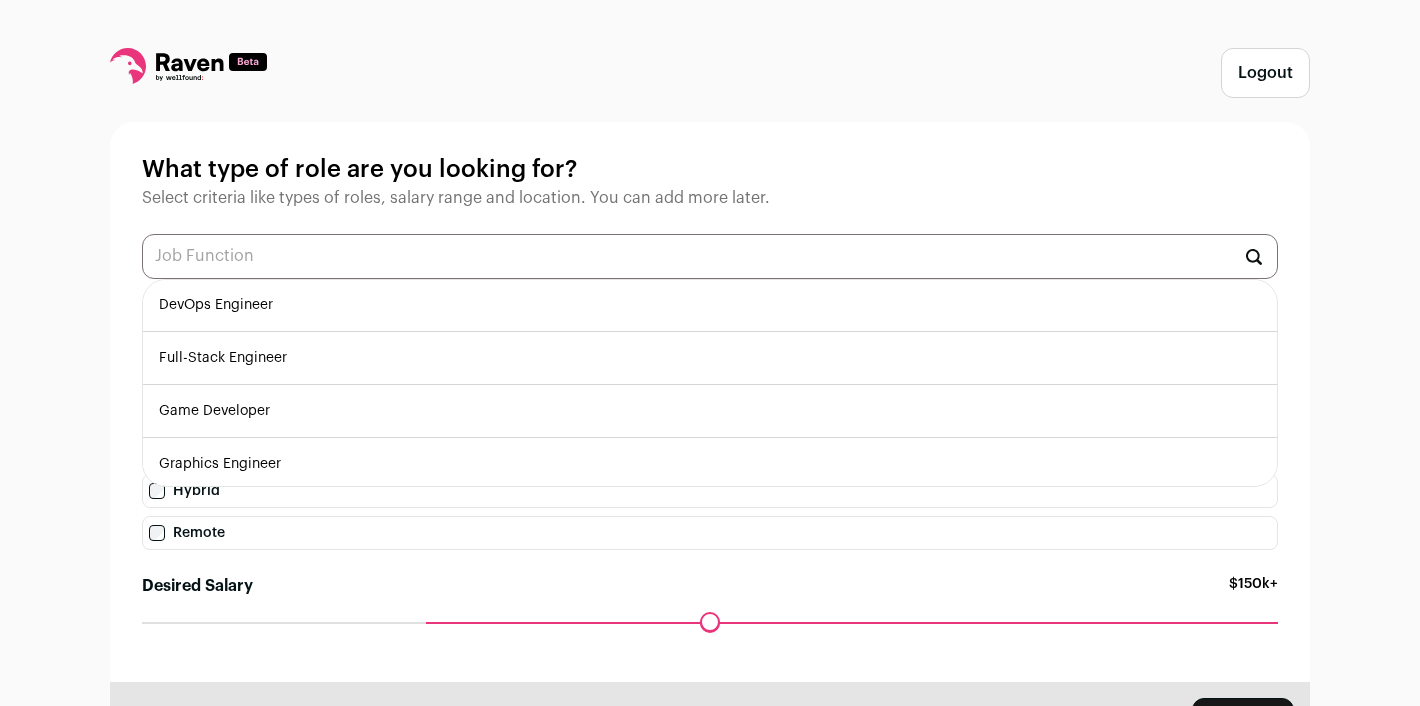 click on "Full-Stack Engineer" at bounding box center (710, 358) 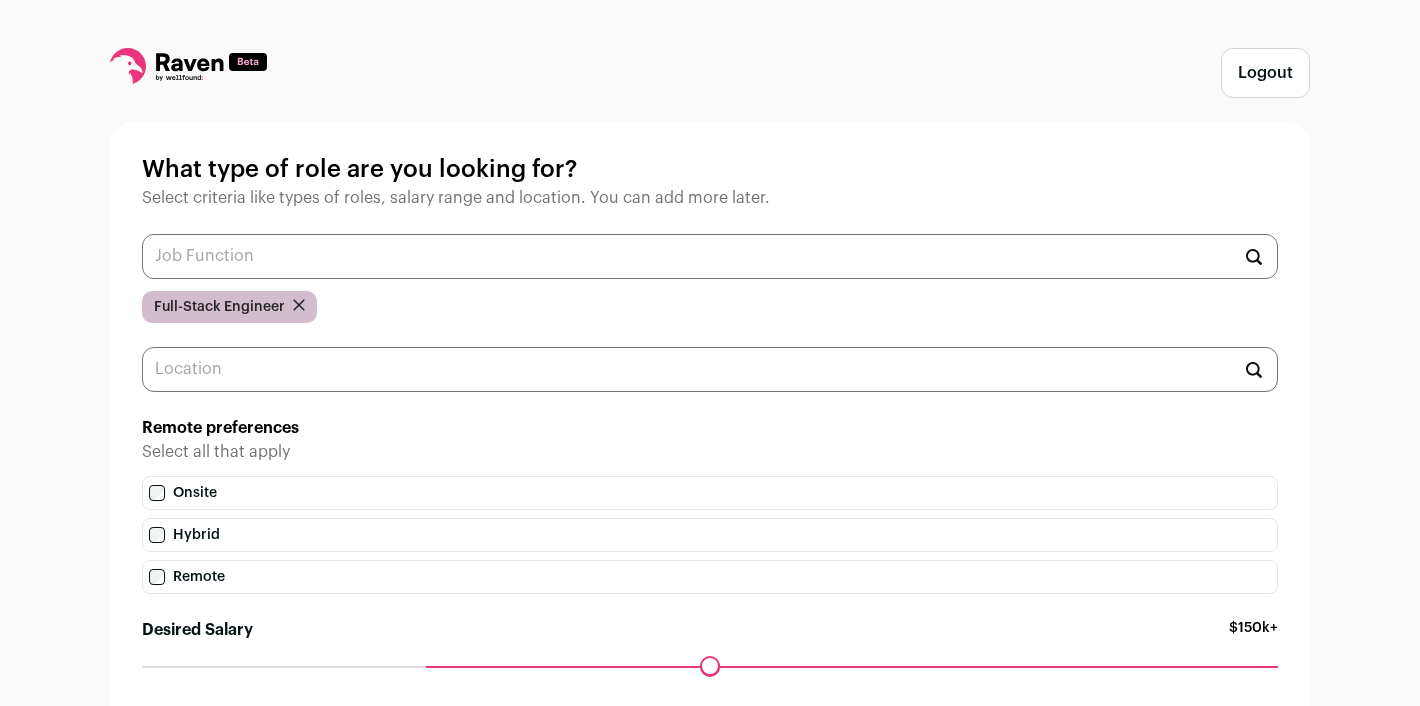 scroll, scrollTop: 0, scrollLeft: 0, axis: both 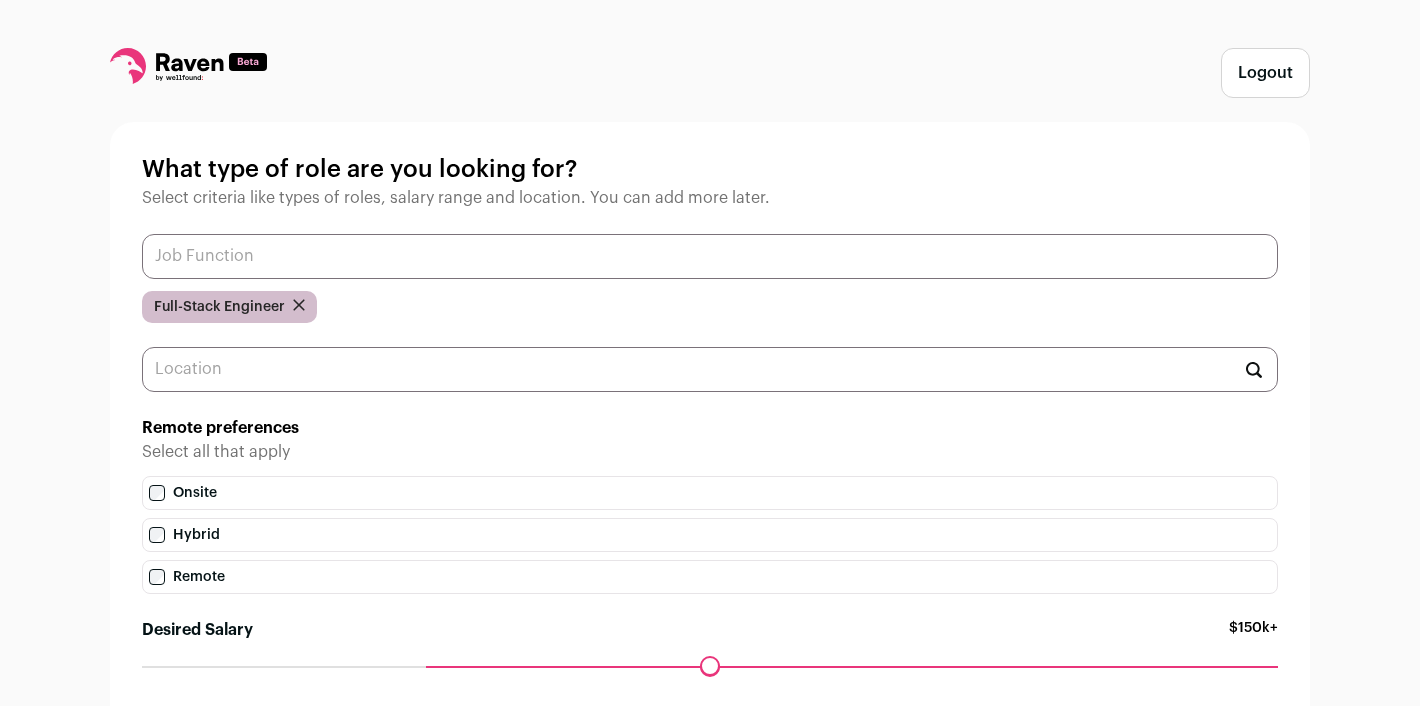 click at bounding box center [710, 256] 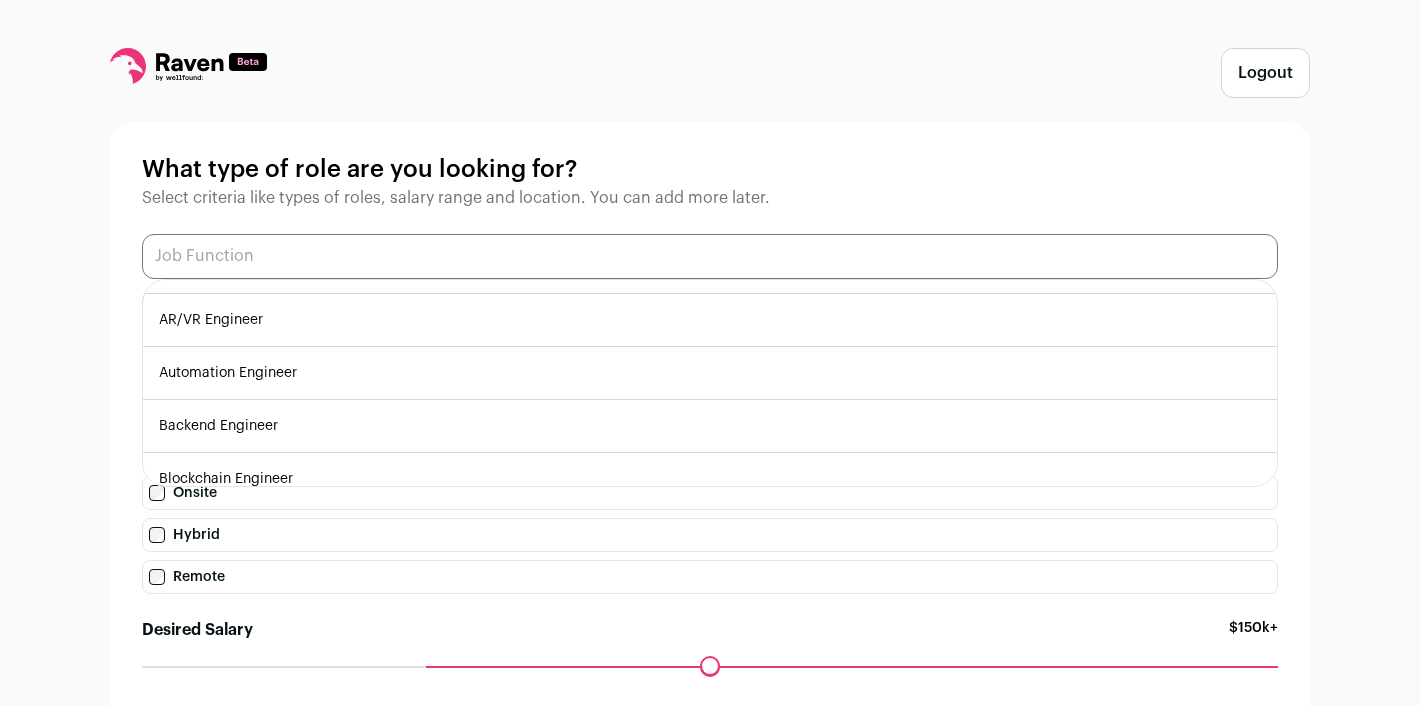 scroll, scrollTop: 51, scrollLeft: 0, axis: vertical 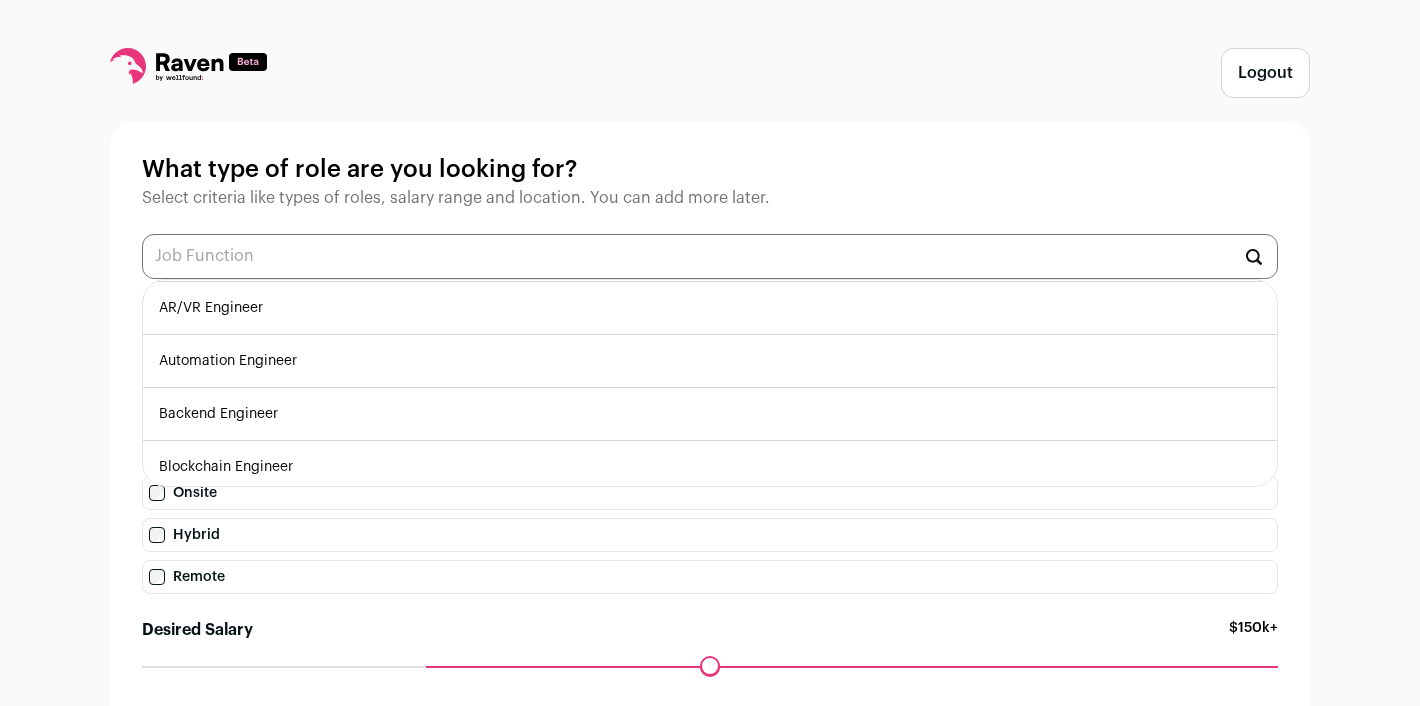 click on "Backend Engineer" at bounding box center [710, 414] 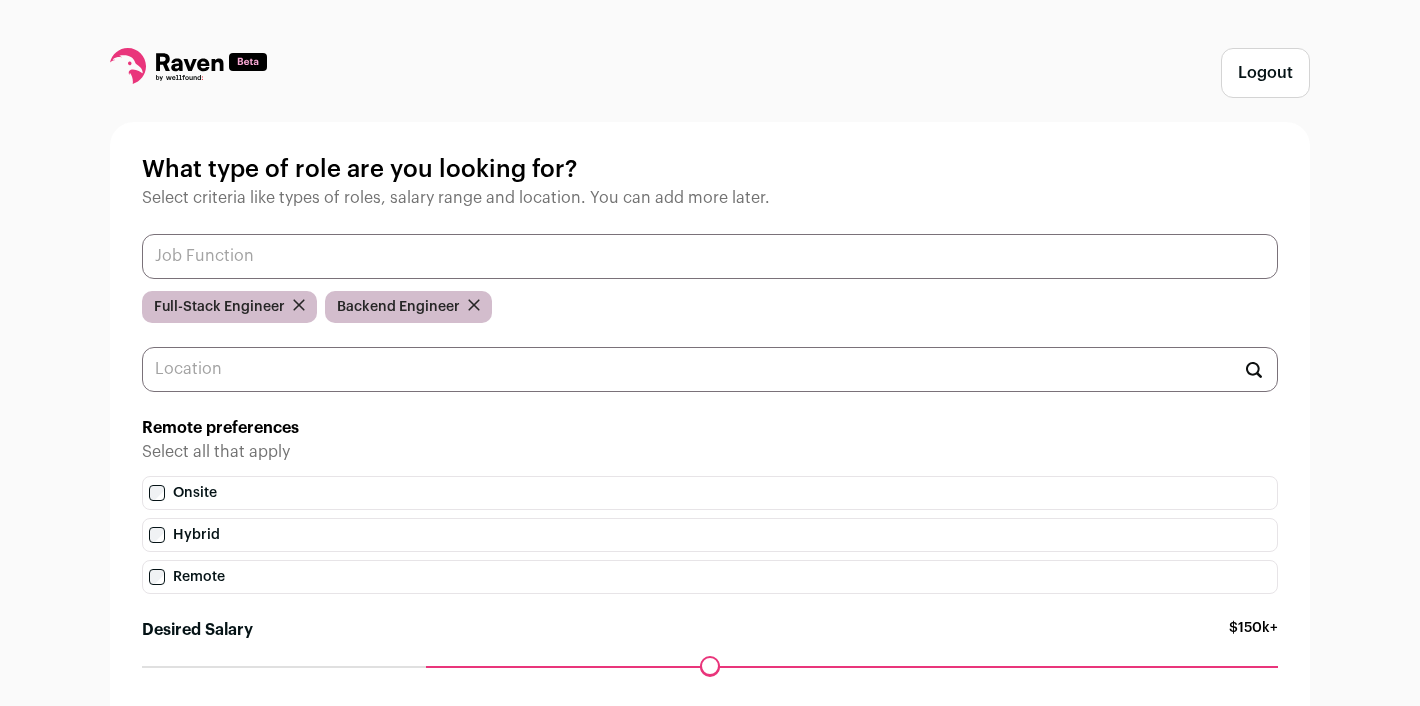 scroll, scrollTop: 0, scrollLeft: 0, axis: both 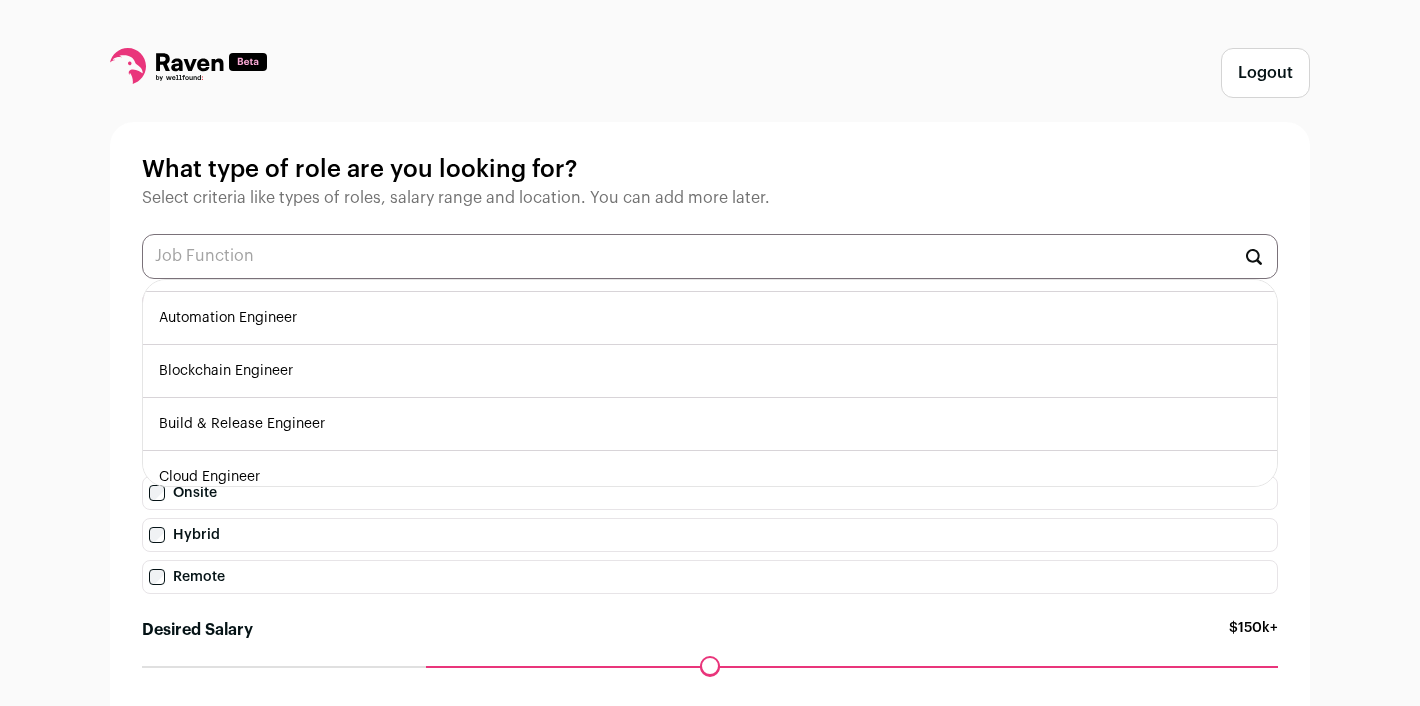 click on "Logout
What type of role are you looking for?
Select criteria like types of roles, salary range and location. You can add more later.
Data Analytics Developer
AR/VR Engineer
Automation Engineer
Blockchain Engineer
Build & Release Engineer
Cloud Engineer
DevOps Engineer
Game Developer
Graphics Engineer
IoT Engineer
Linux Engineer
Platform Engineer
Research Engineer
Full-Stack Engineer
Backend Engineer" at bounding box center [710, 432] 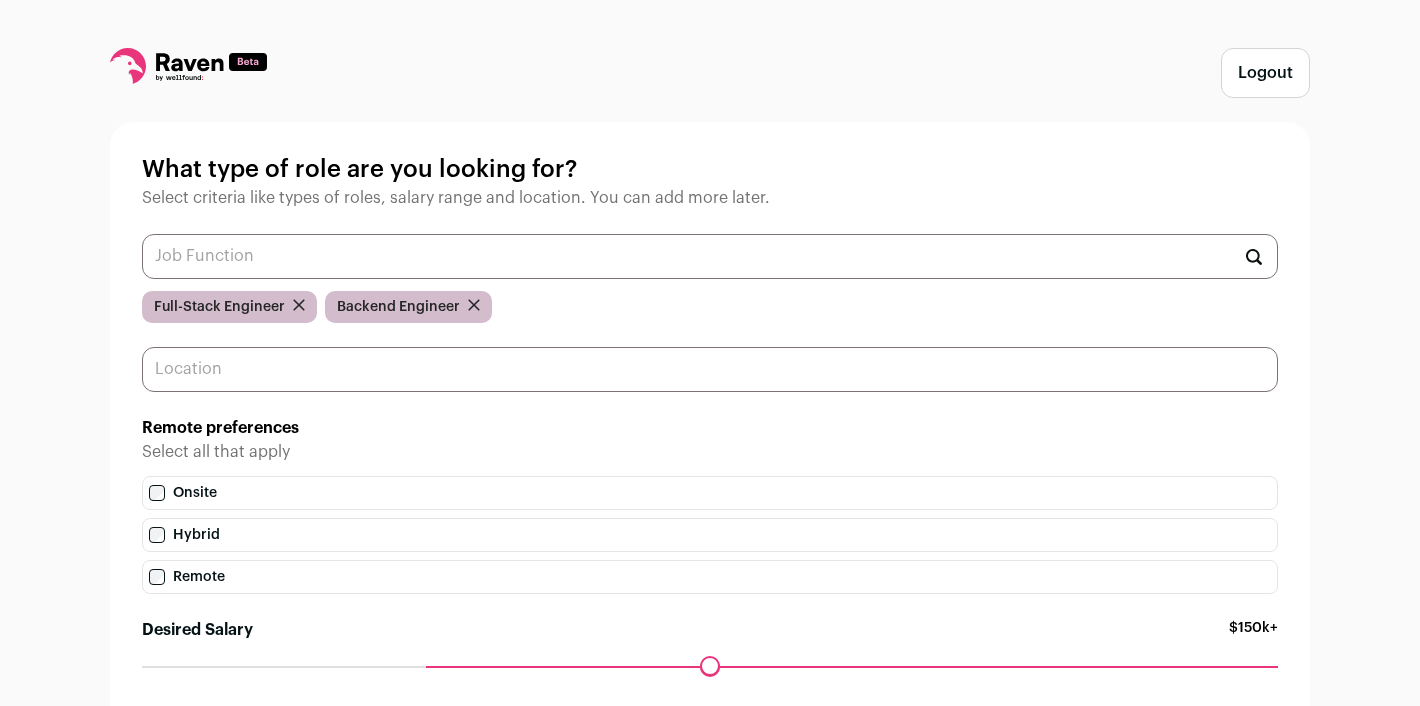 click at bounding box center [710, 369] 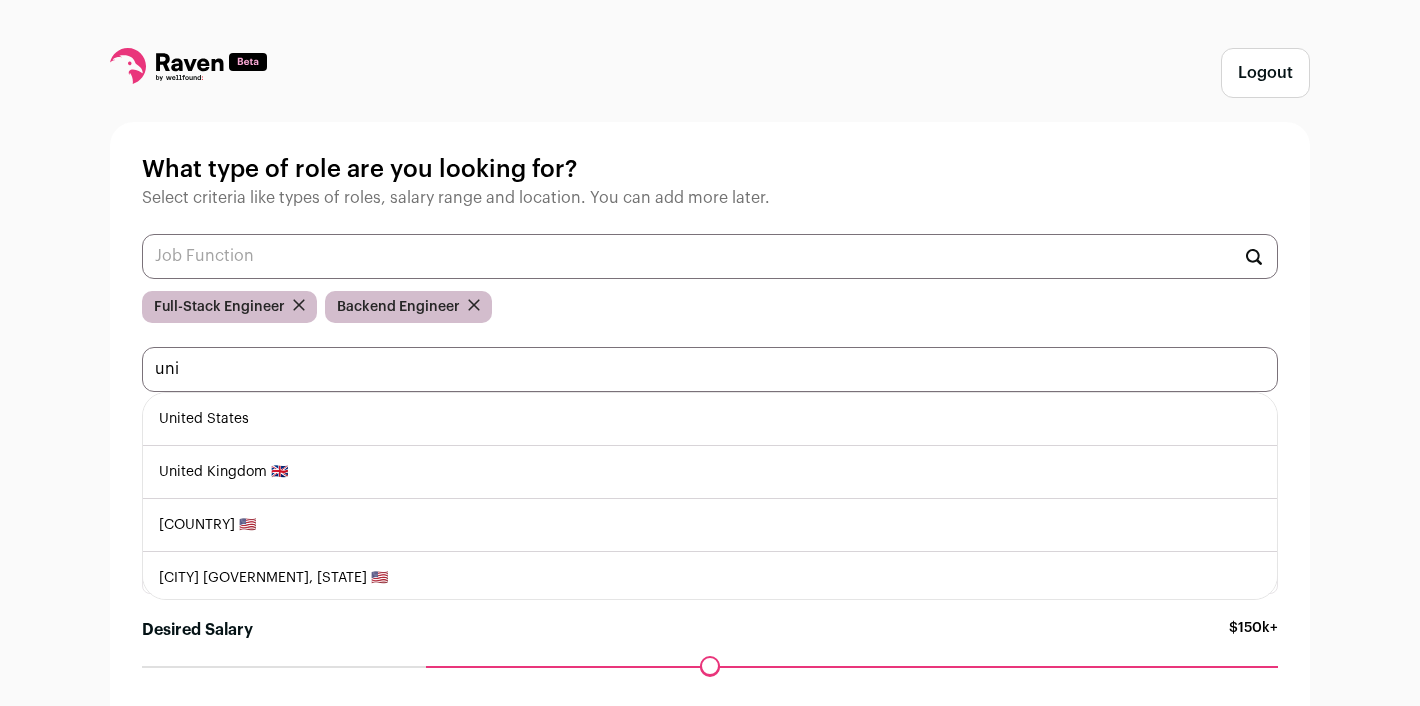 type on "uni" 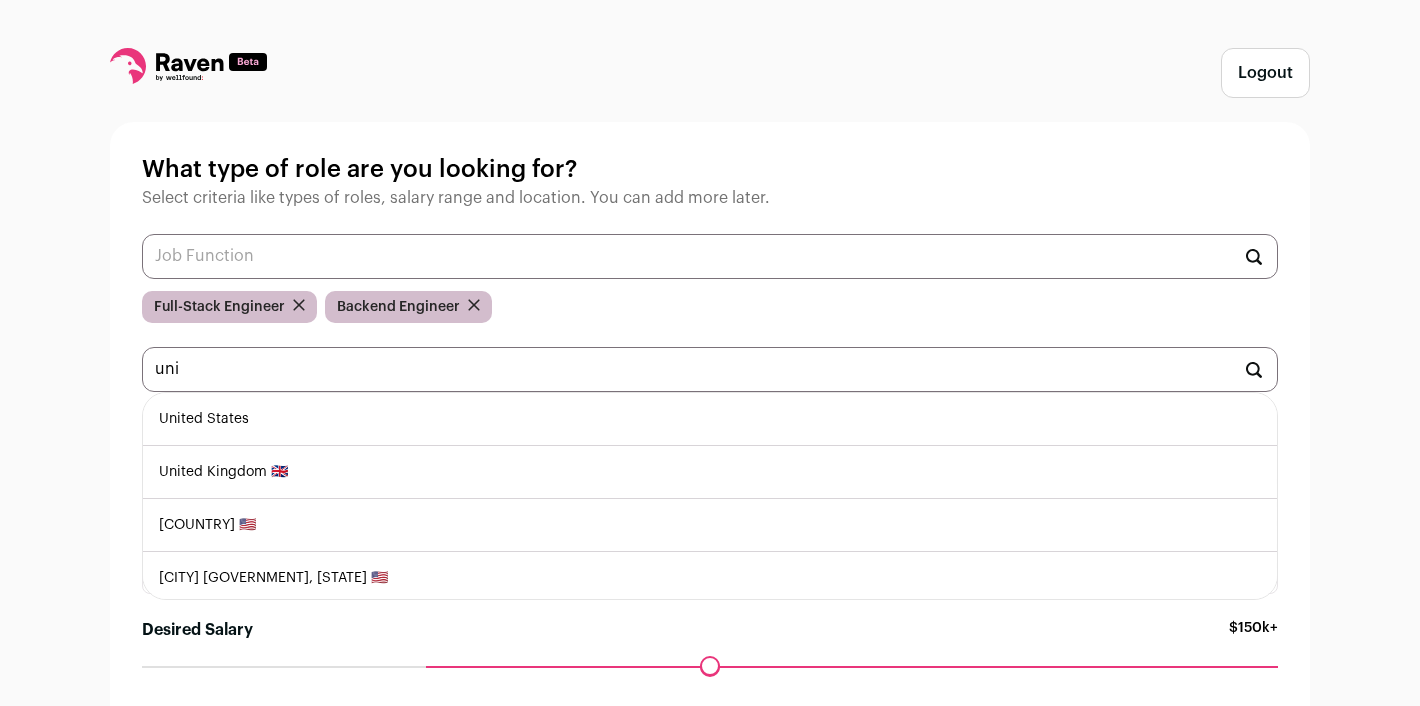 click on "United States" at bounding box center (710, 419) 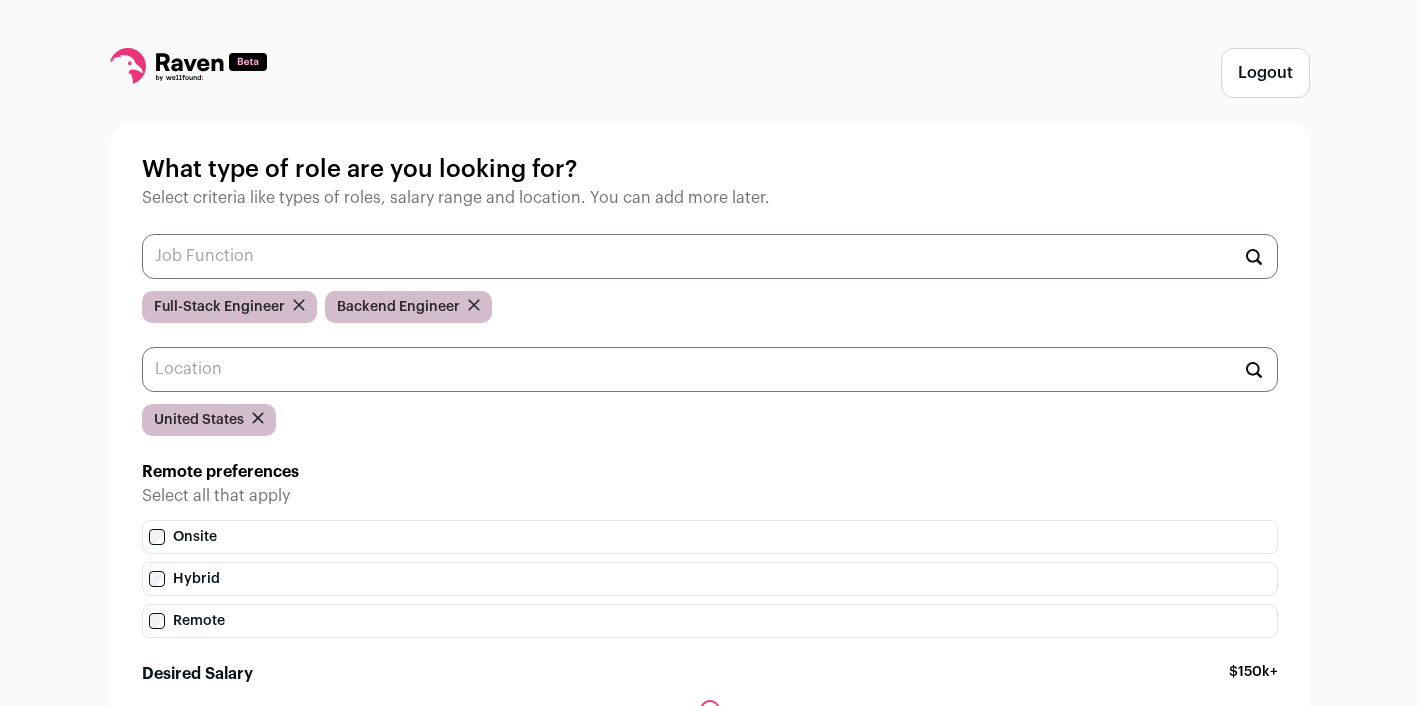 scroll, scrollTop: 202, scrollLeft: 0, axis: vertical 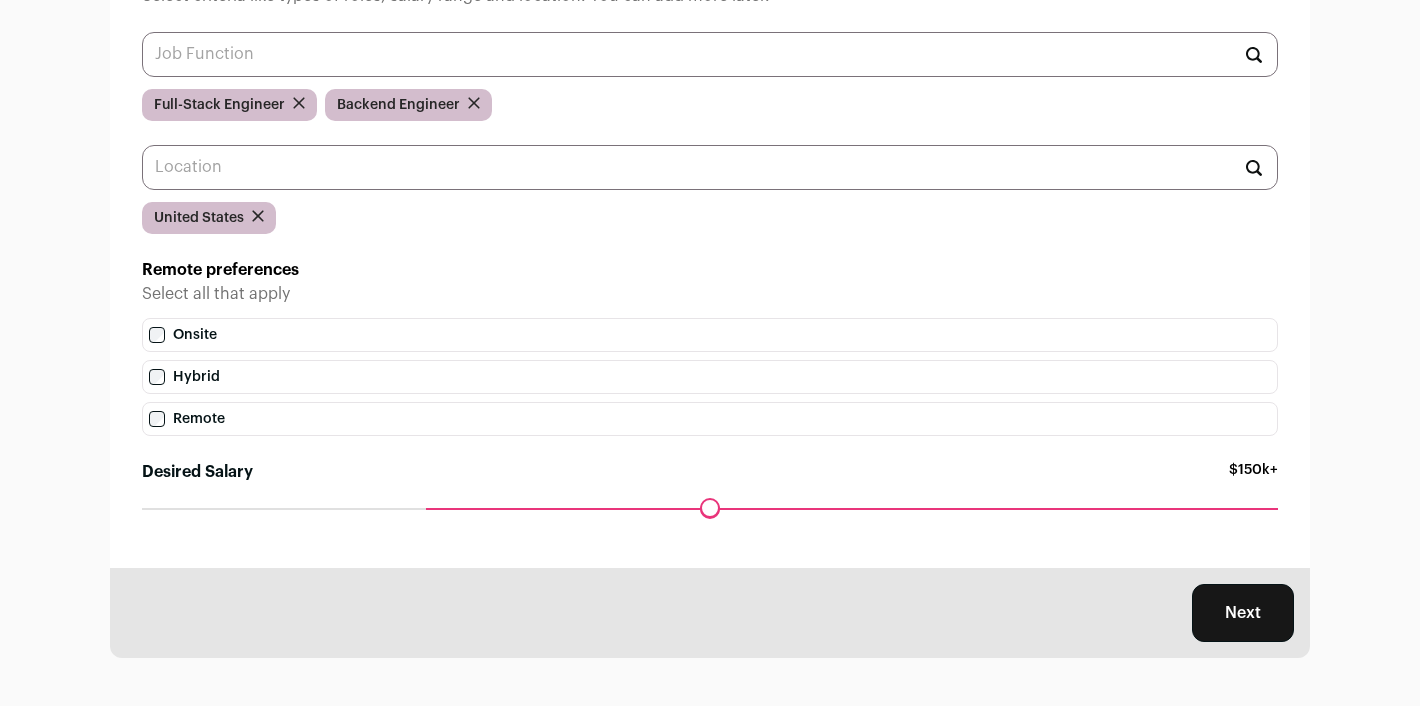 click on "Hybrid" at bounding box center (710, 377) 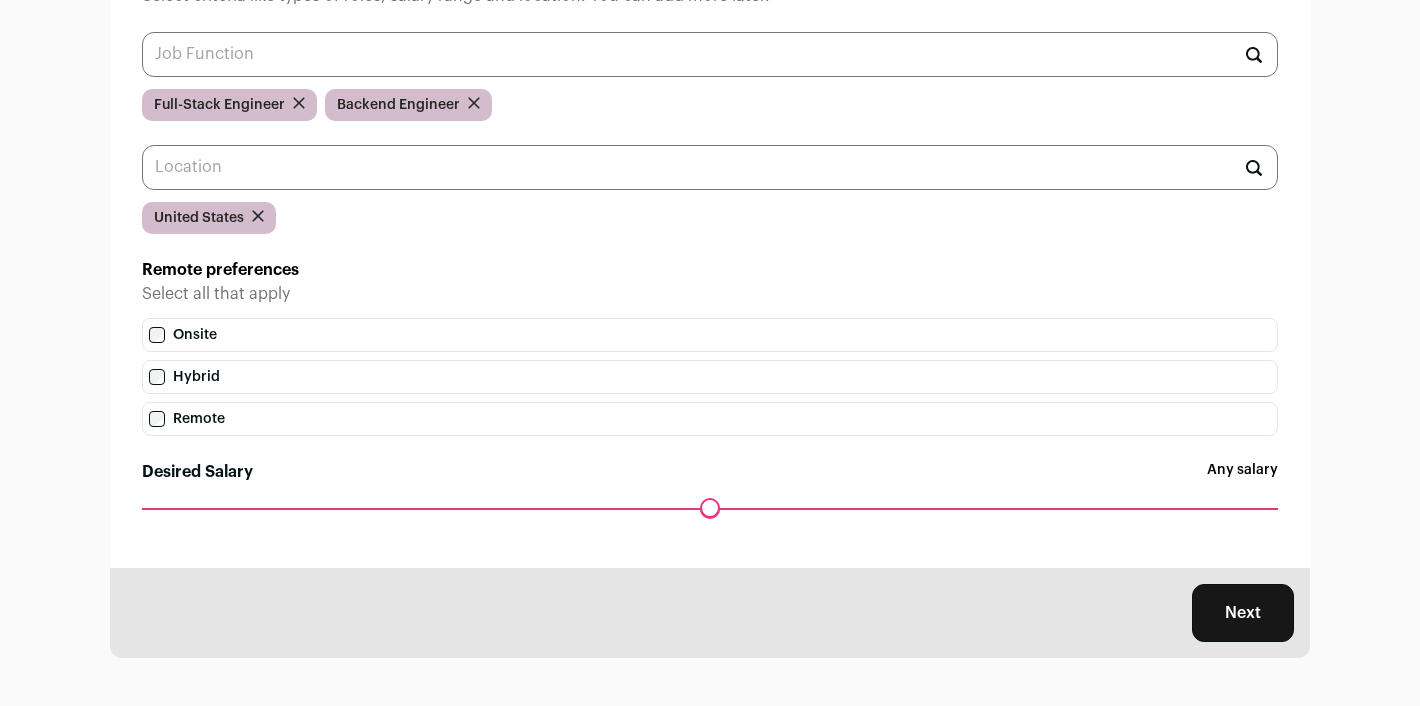 drag, startPoint x: 426, startPoint y: 503, endPoint x: 51, endPoint y: 460, distance: 377.45728 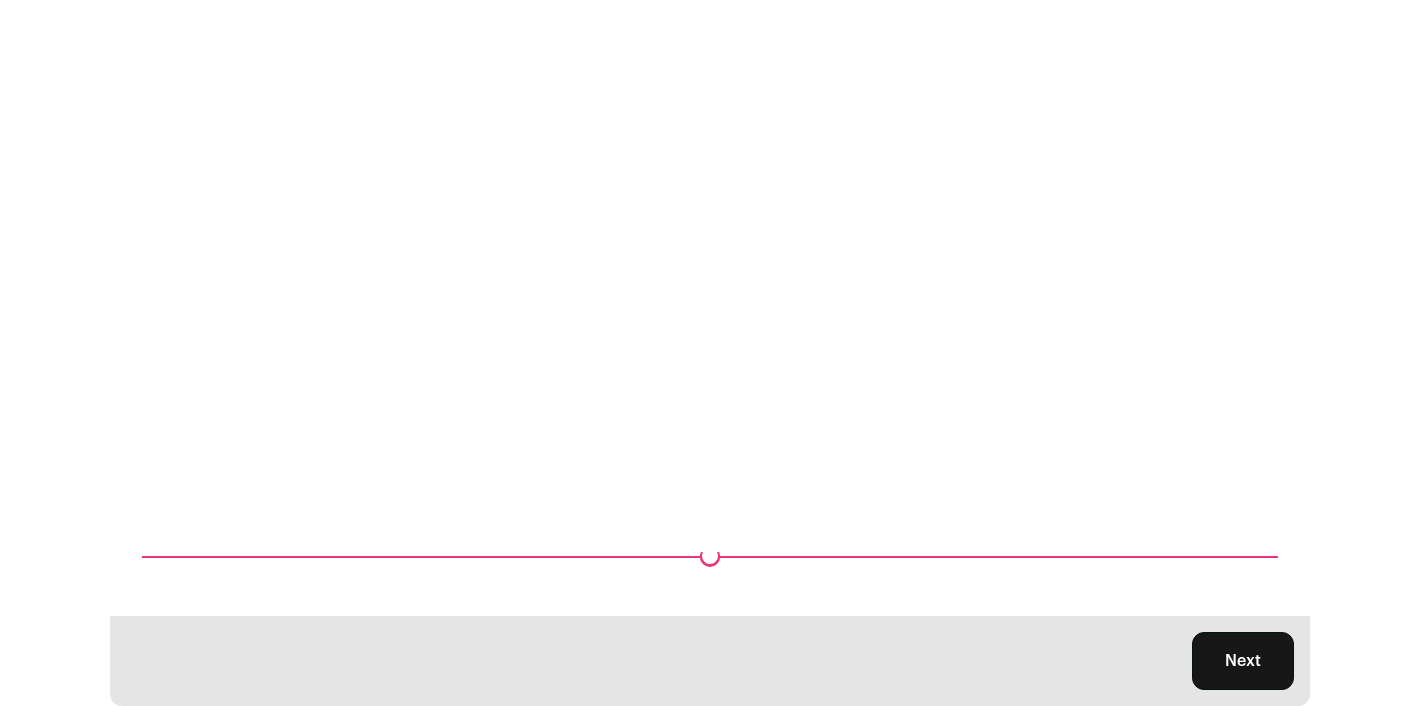 scroll, scrollTop: 0, scrollLeft: 0, axis: both 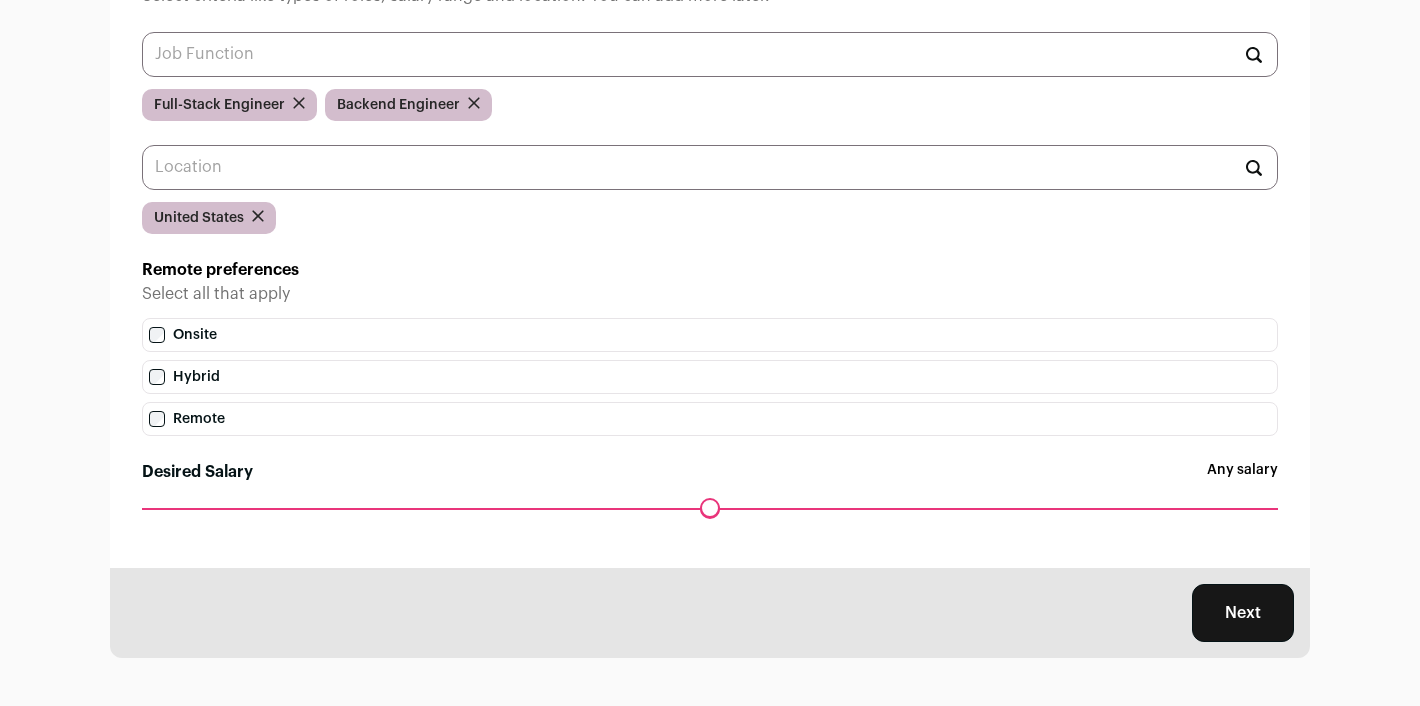 click on "Next" at bounding box center (1243, 613) 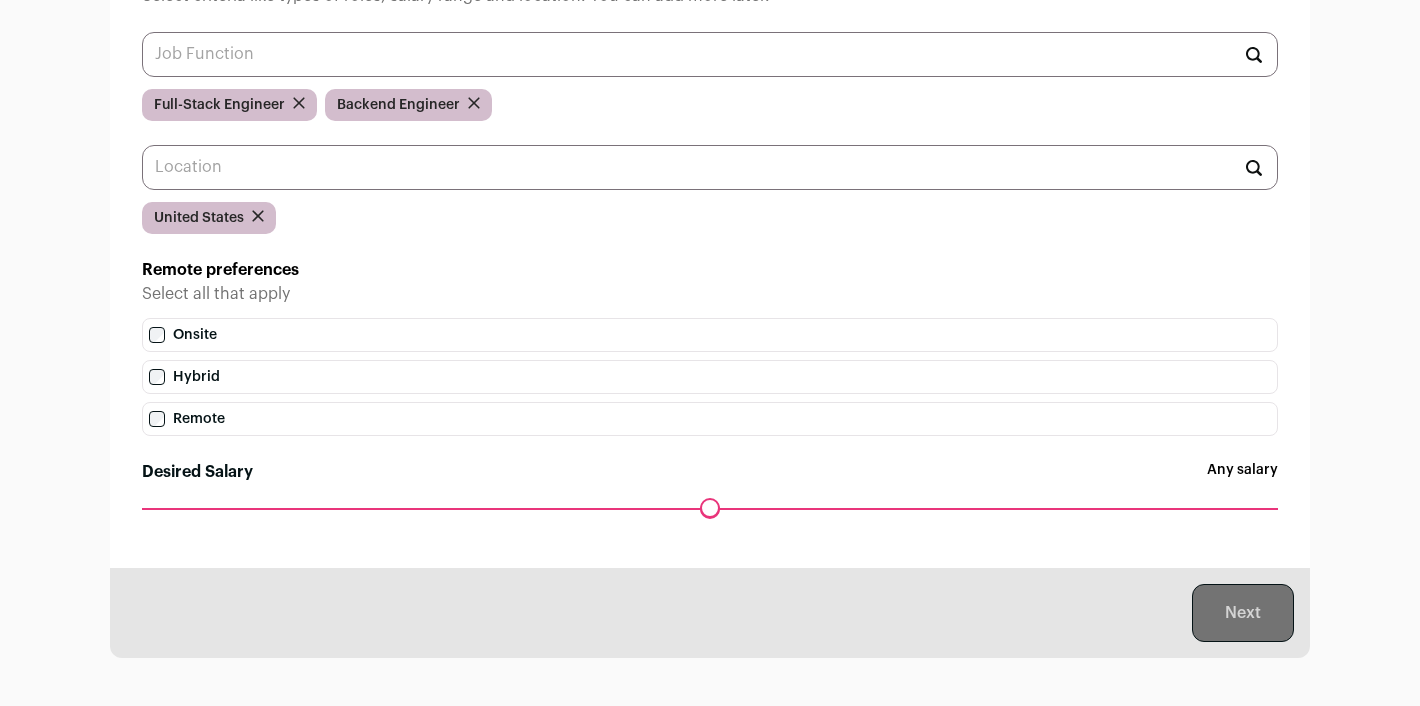 scroll, scrollTop: 0, scrollLeft: 0, axis: both 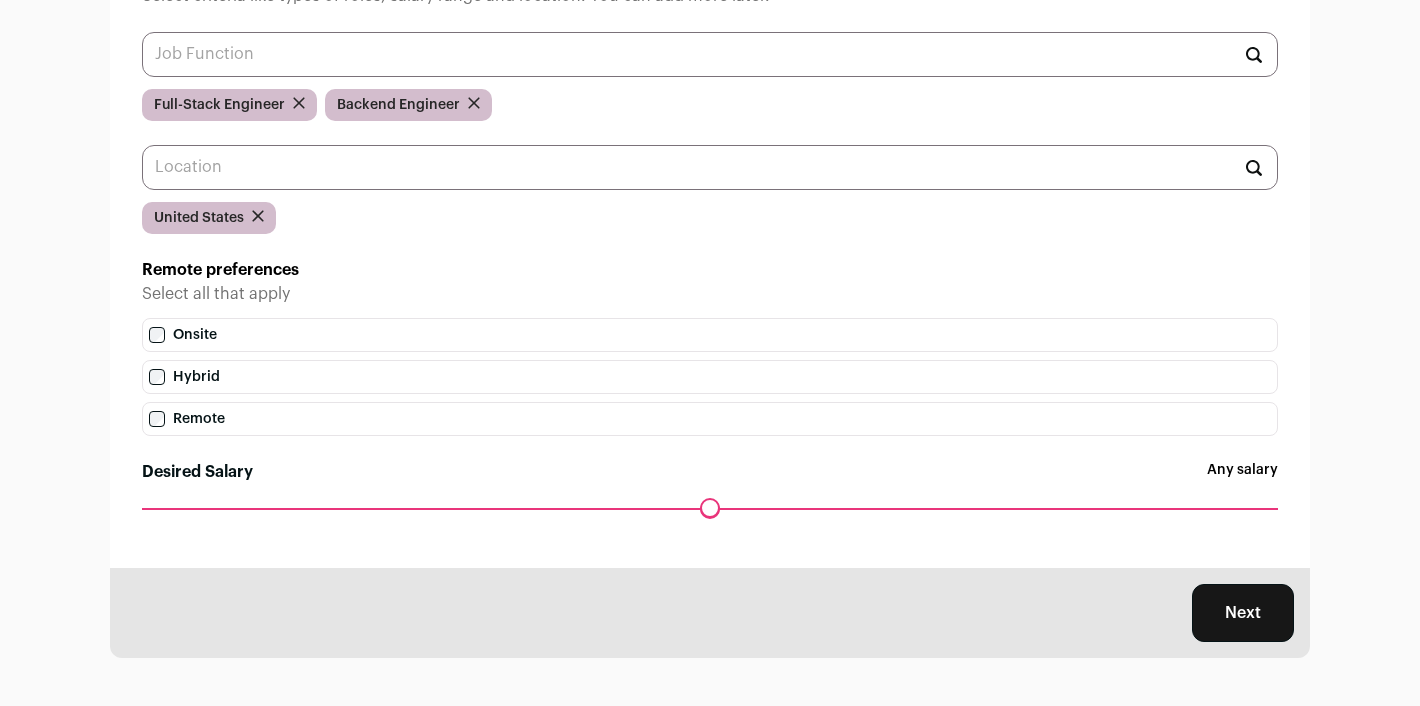 click on "Next" at bounding box center [1243, 613] 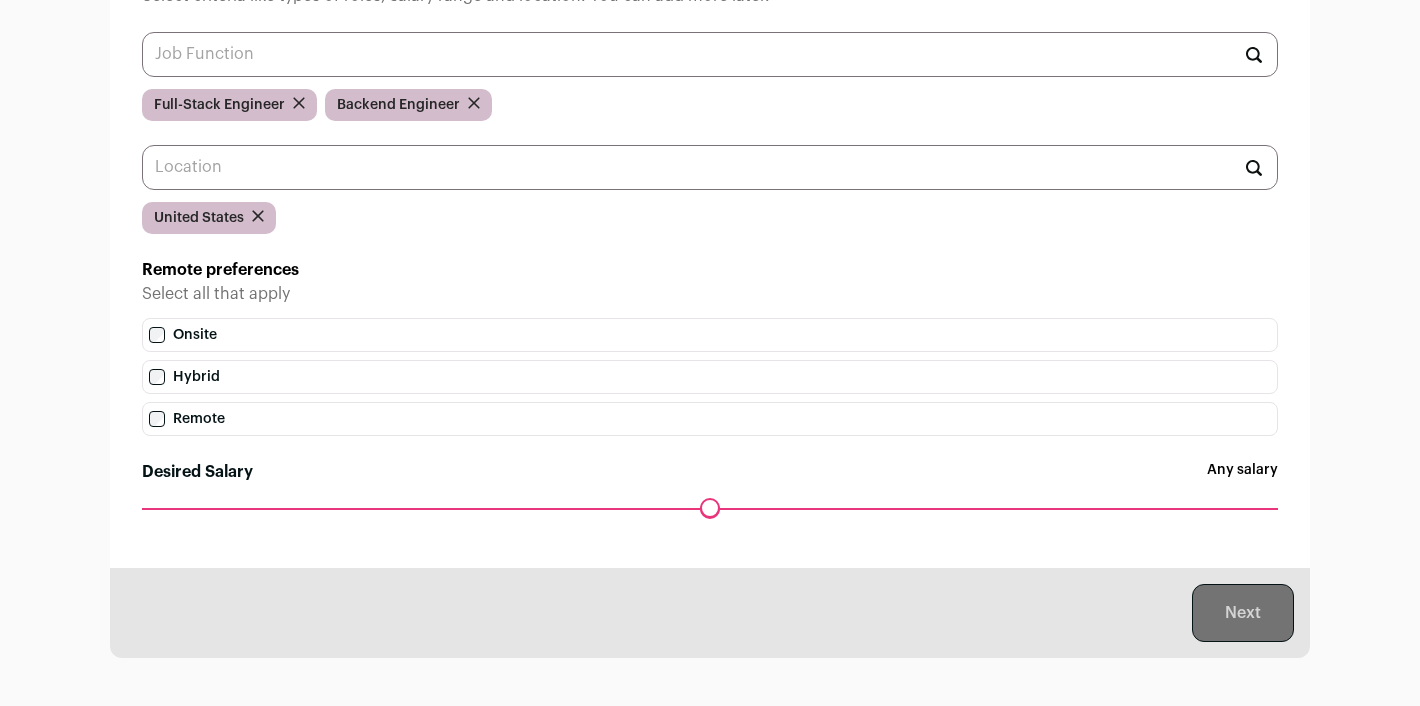 scroll, scrollTop: 0, scrollLeft: 0, axis: both 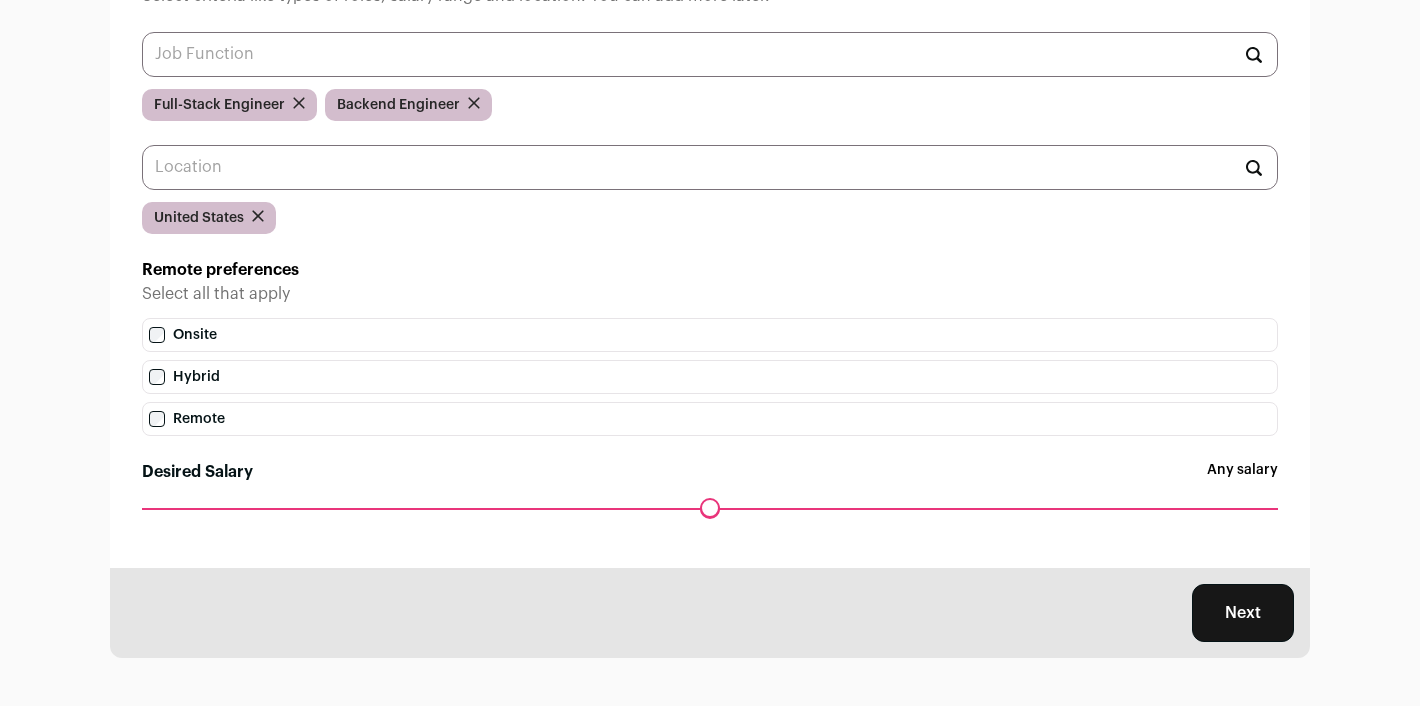 click on "Next" at bounding box center (1243, 613) 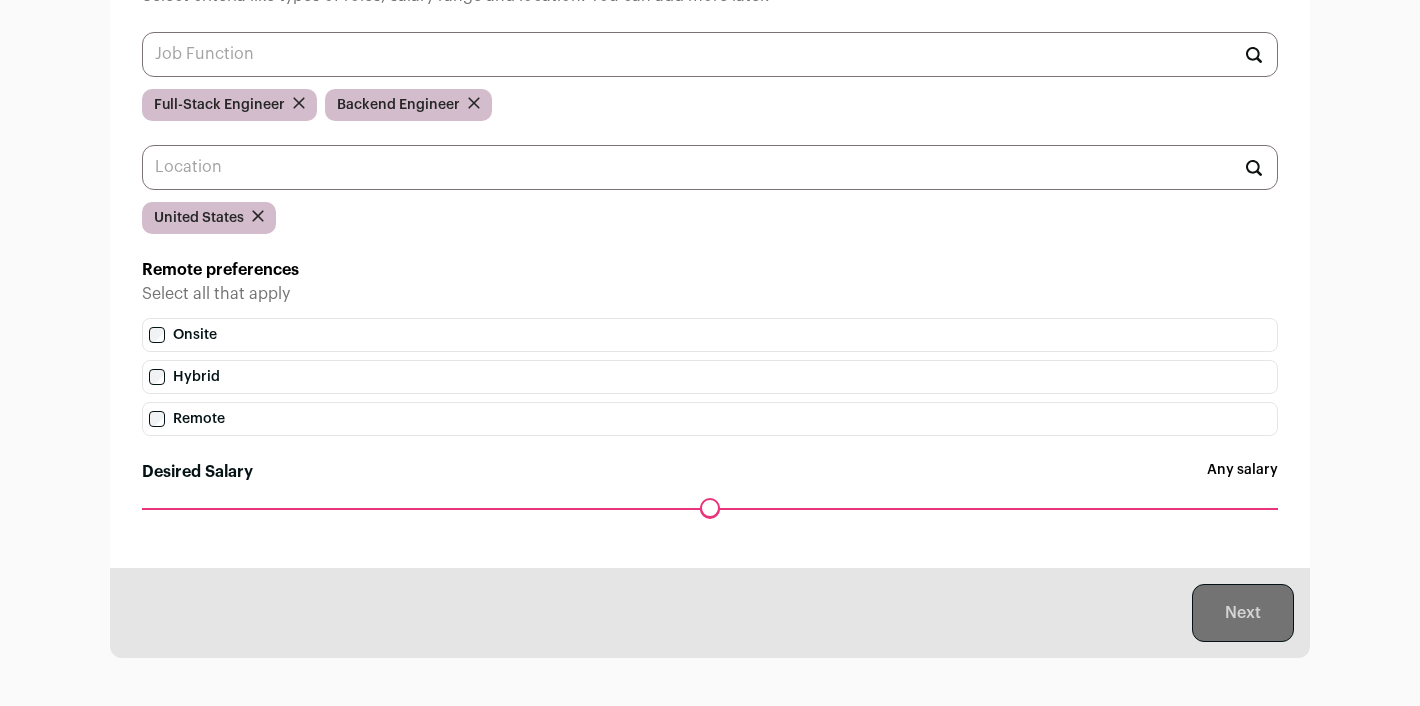 click on "Next" at bounding box center (710, 613) 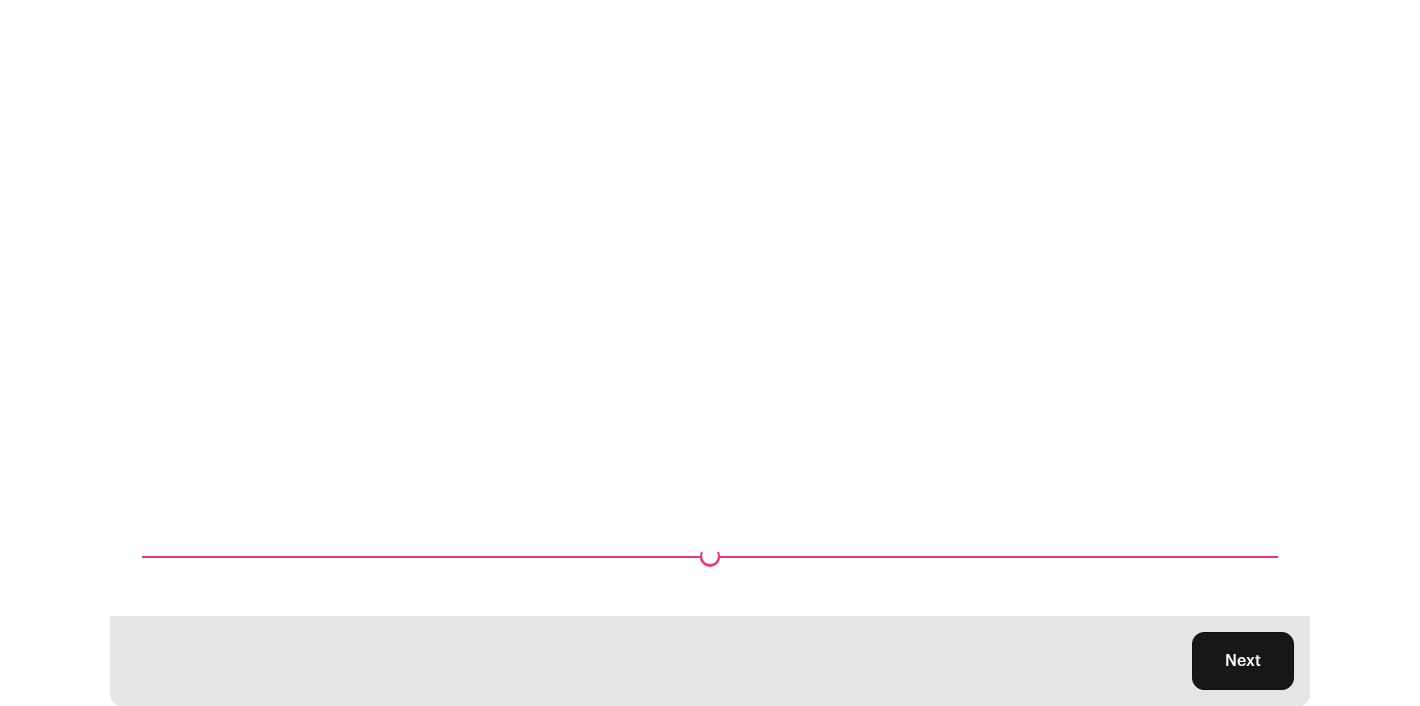 scroll, scrollTop: 0, scrollLeft: 0, axis: both 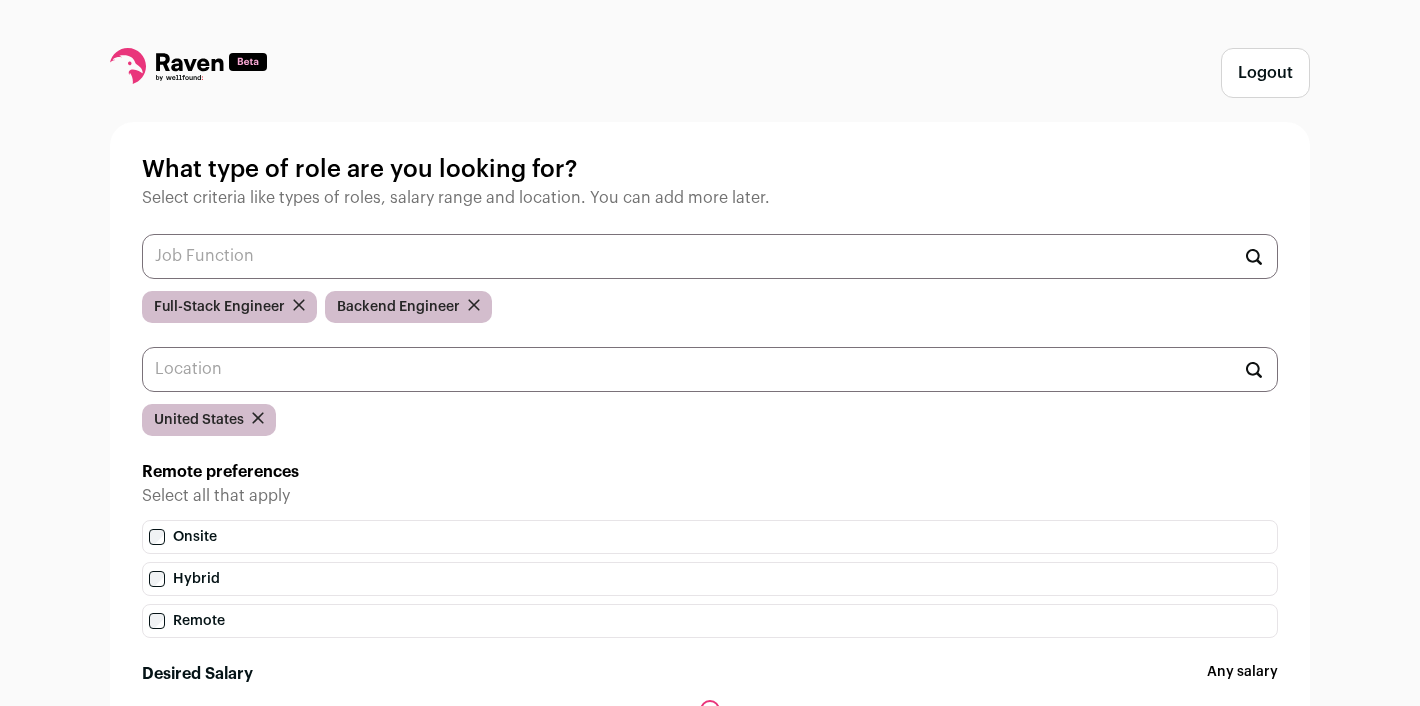 click on "Remote" at bounding box center (710, 621) 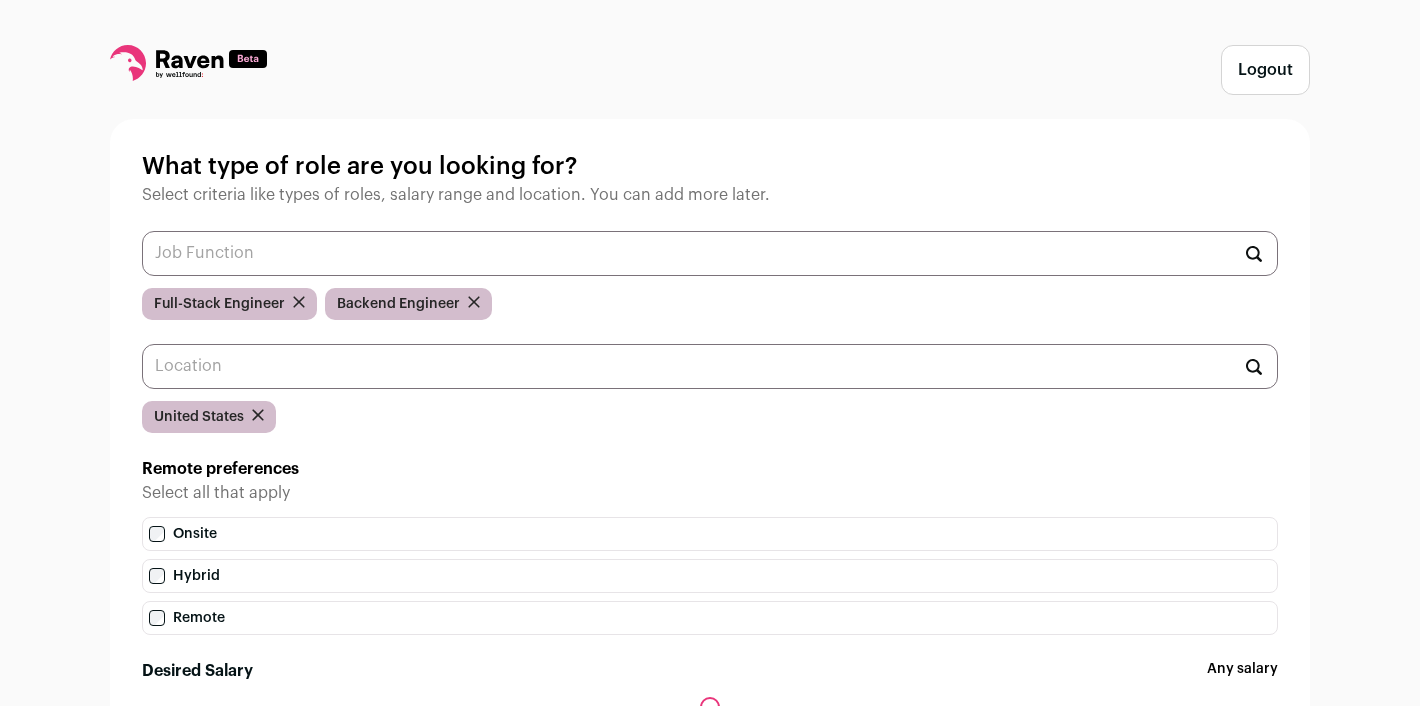 scroll, scrollTop: 202, scrollLeft: 0, axis: vertical 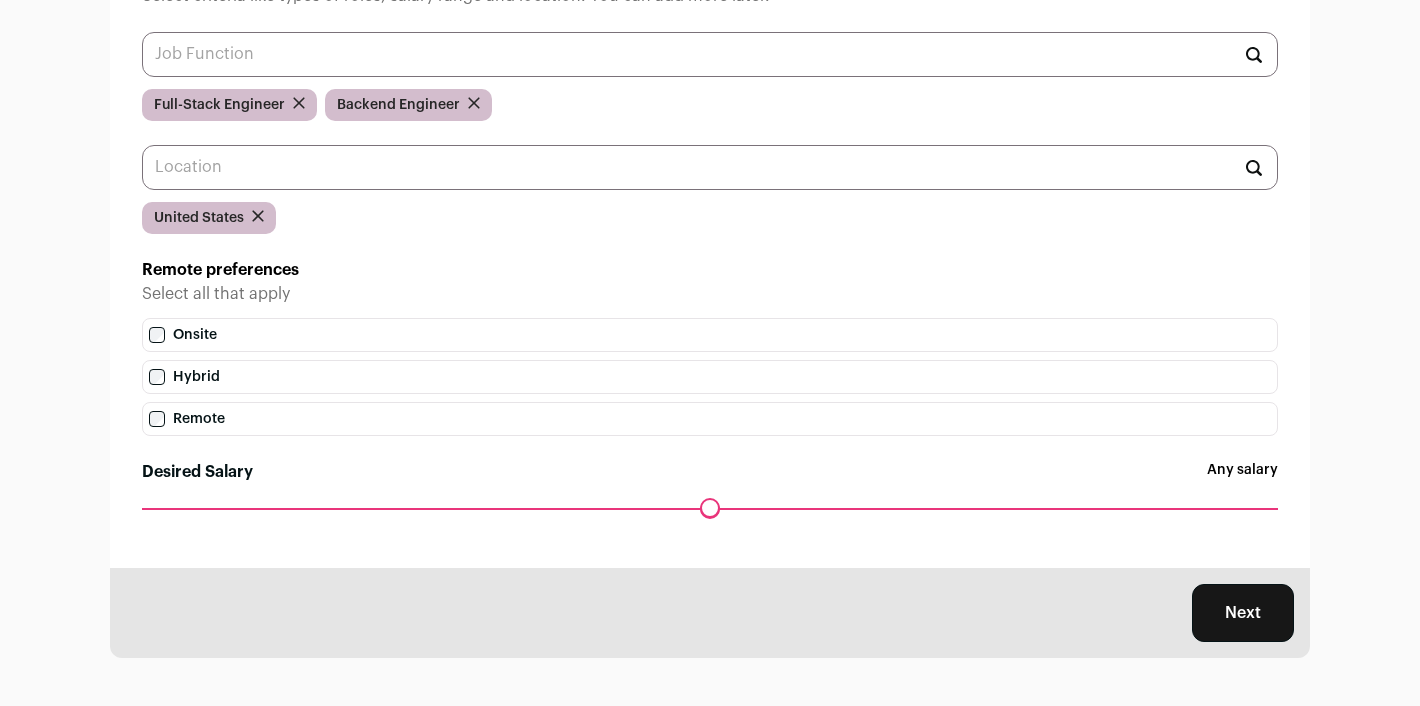 click on "Next" at bounding box center [1243, 613] 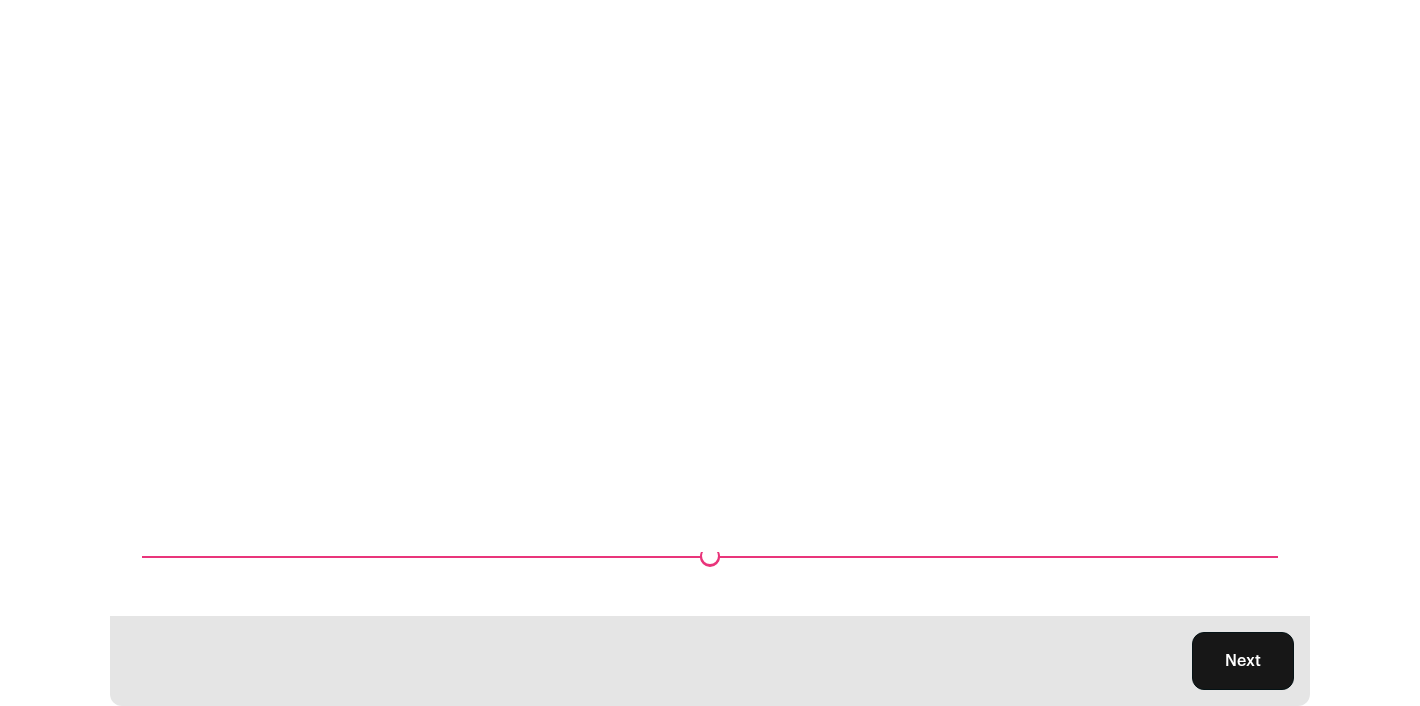 scroll, scrollTop: 0, scrollLeft: 0, axis: both 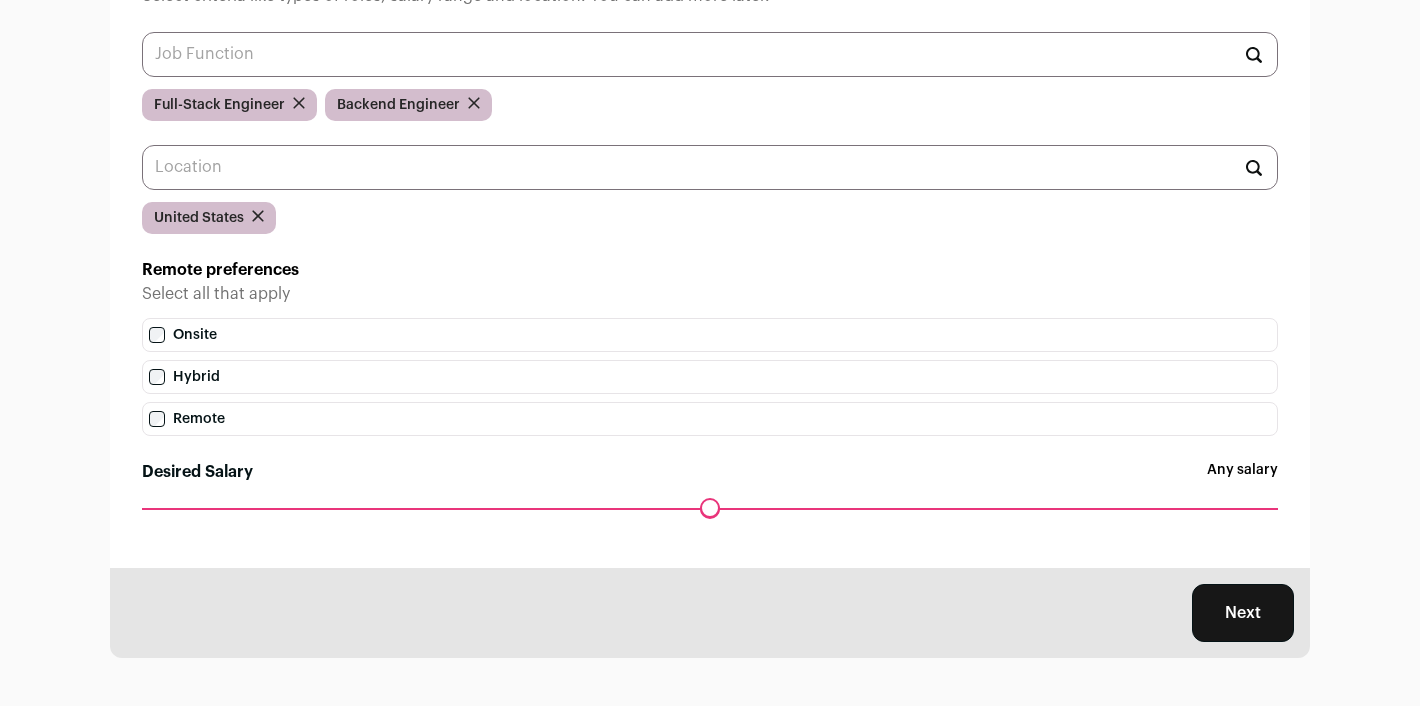click on "Next" at bounding box center [1243, 613] 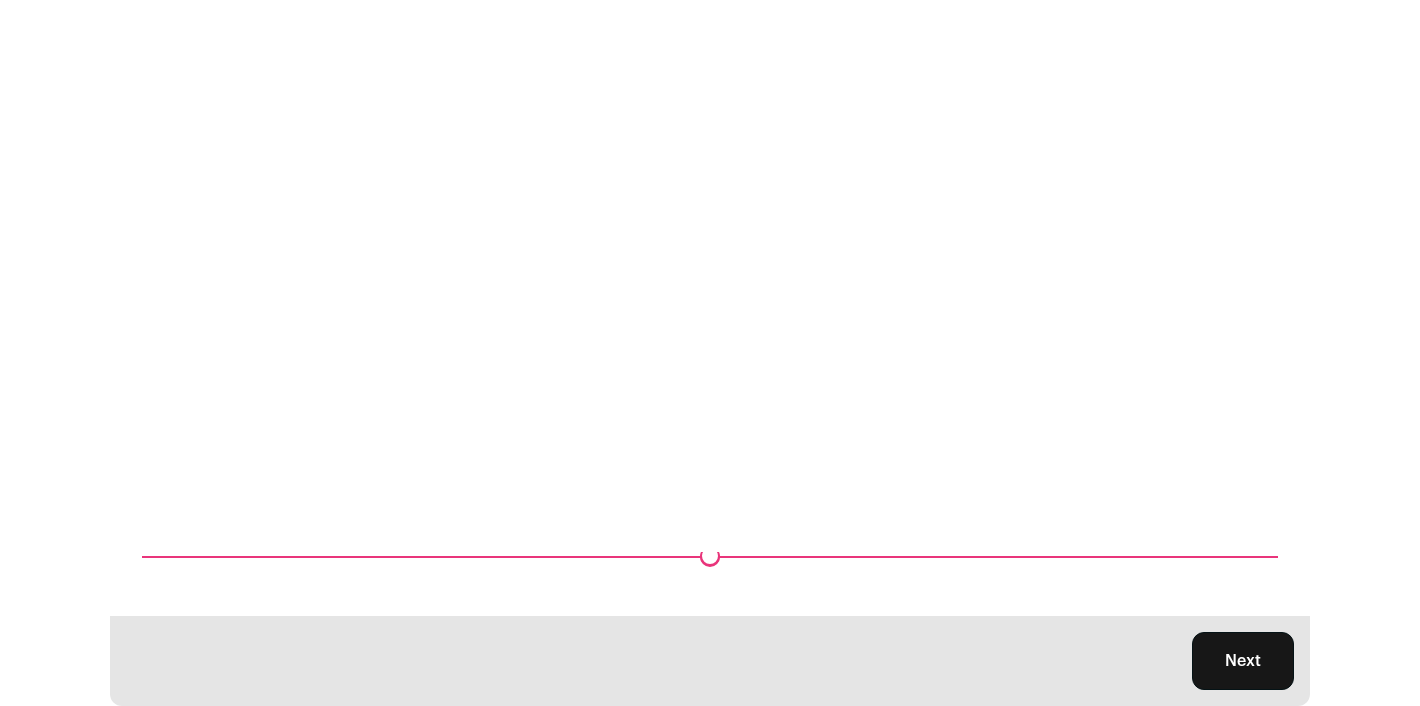 scroll, scrollTop: 0, scrollLeft: 0, axis: both 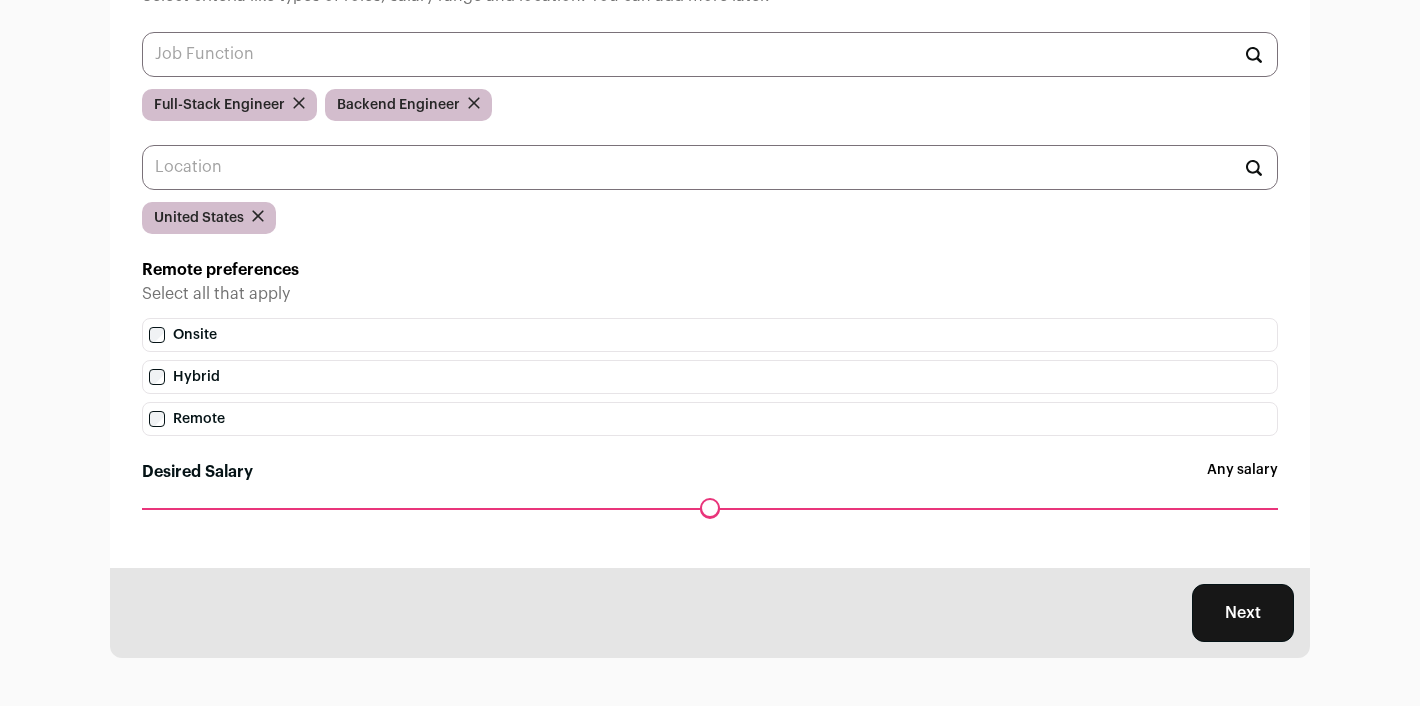 click on "Next" at bounding box center (1243, 613) 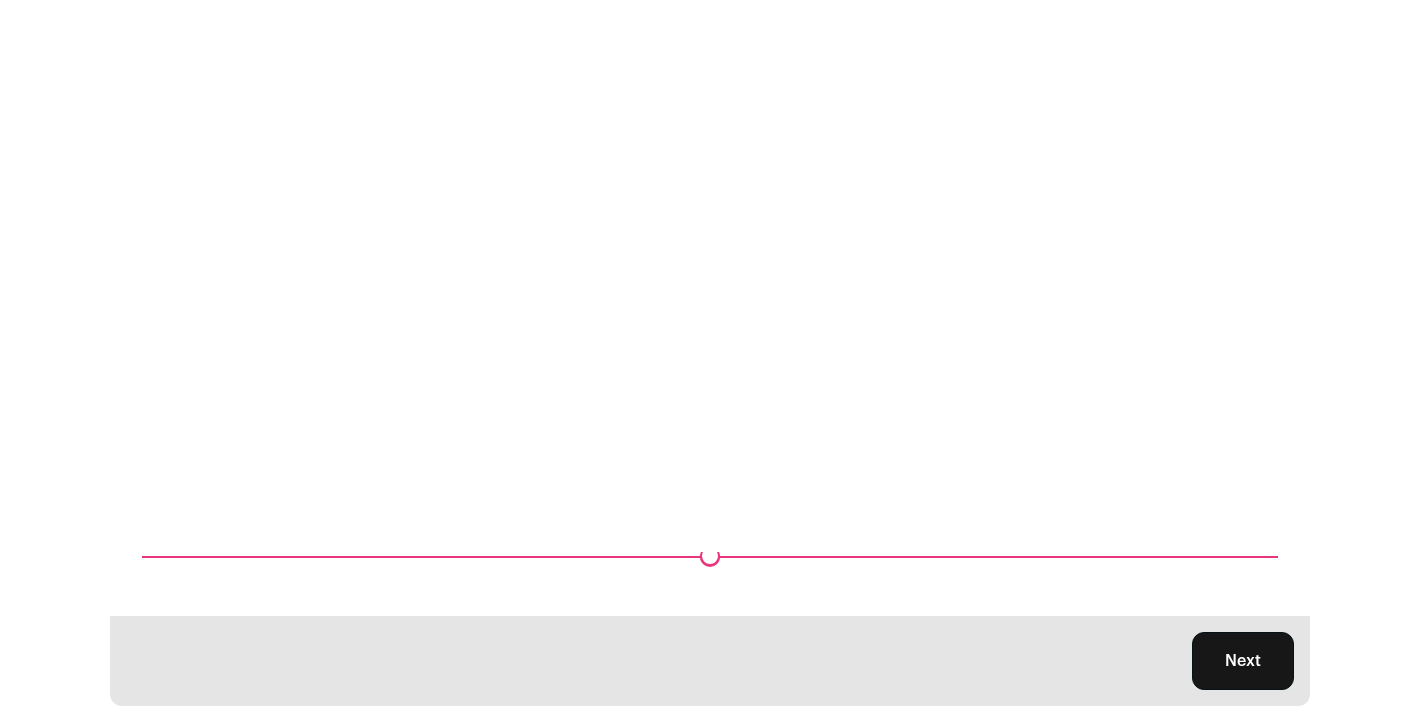 scroll, scrollTop: 0, scrollLeft: 0, axis: both 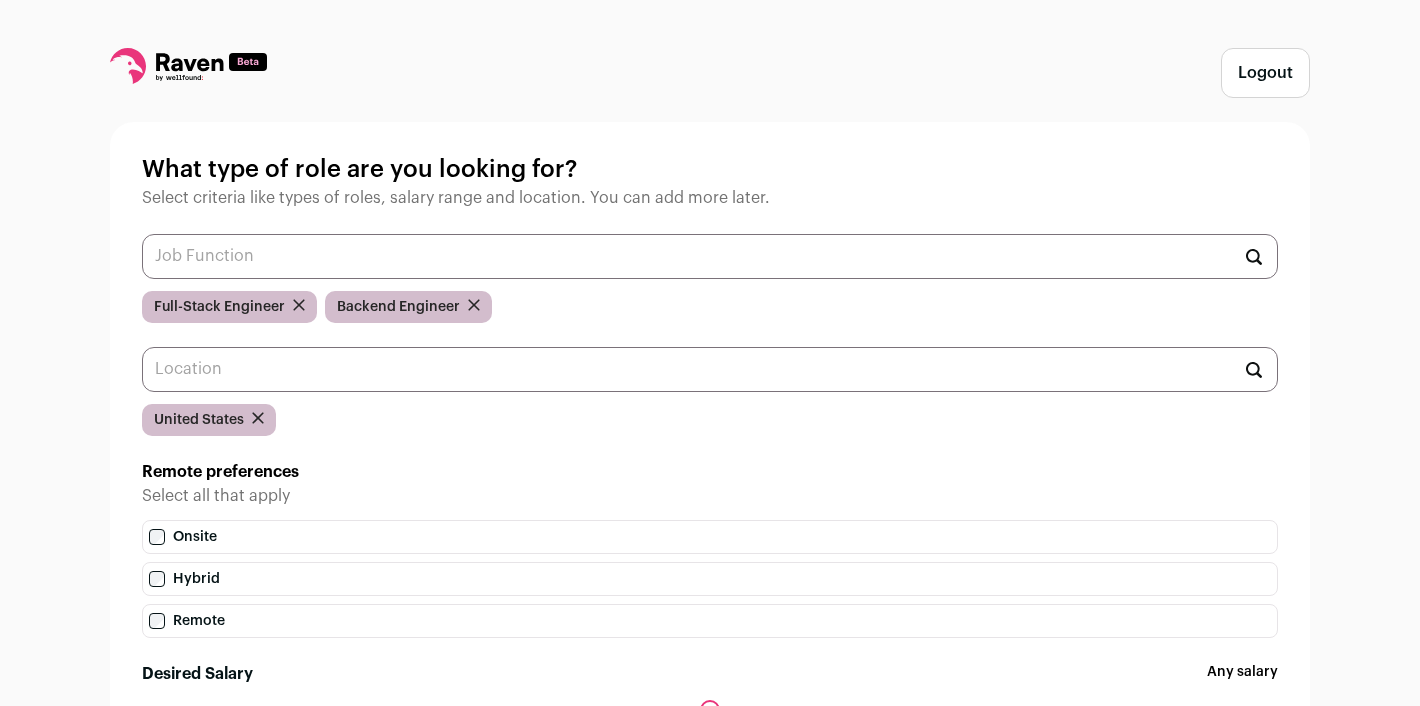 click on "Logout" at bounding box center (1265, 73) 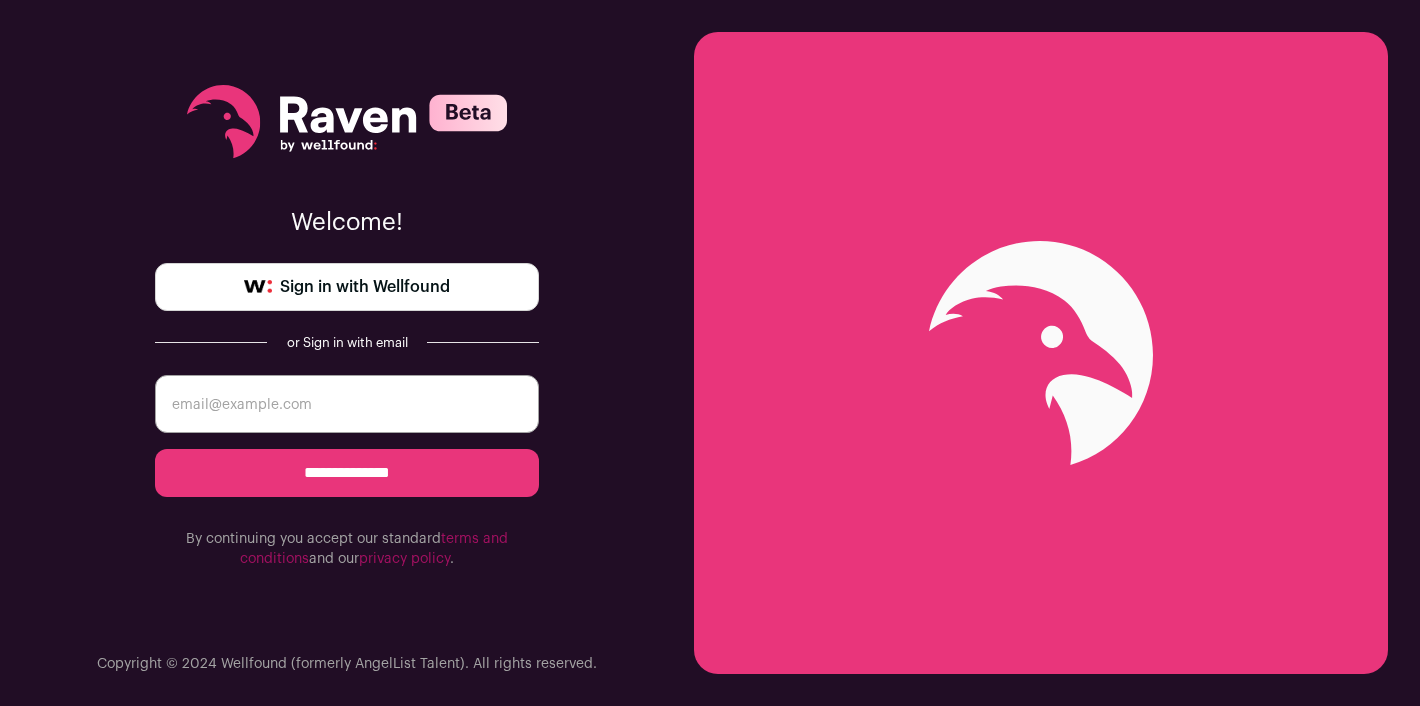 scroll, scrollTop: 0, scrollLeft: 0, axis: both 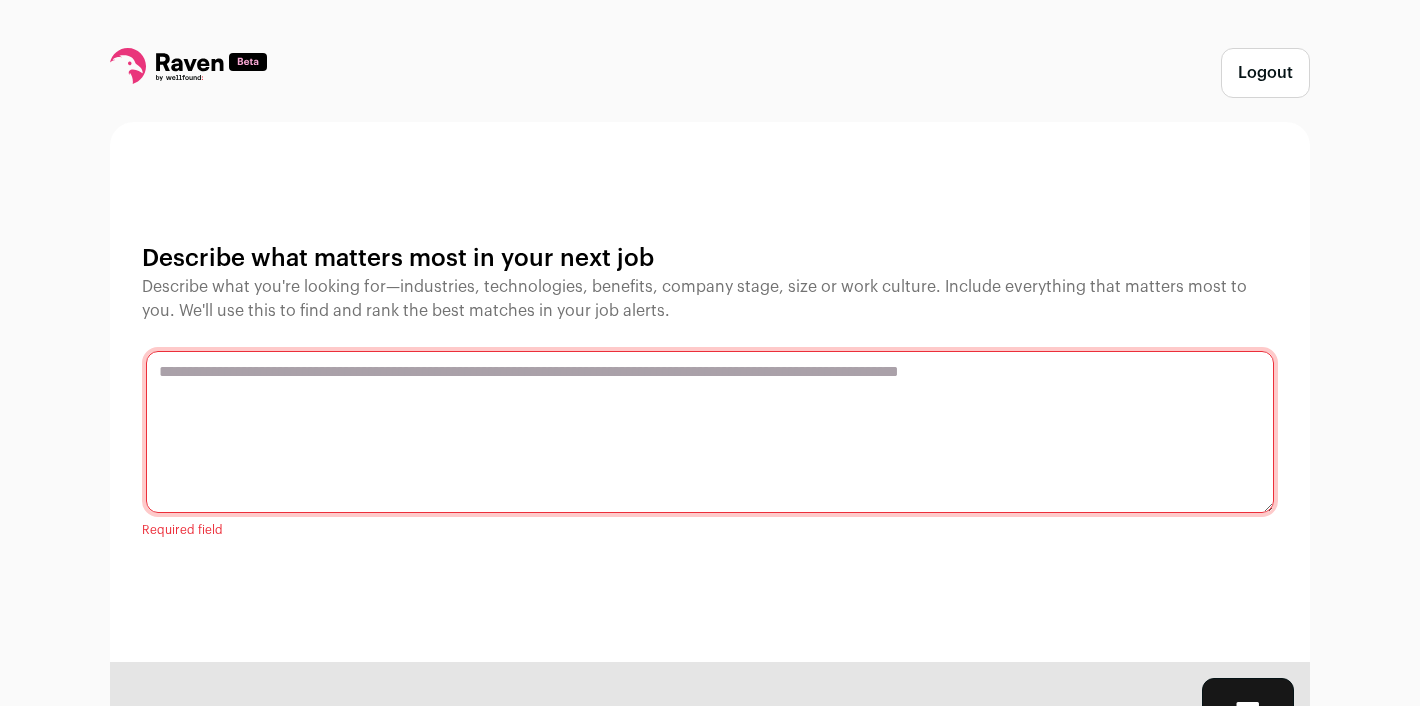 click at bounding box center (710, 432) 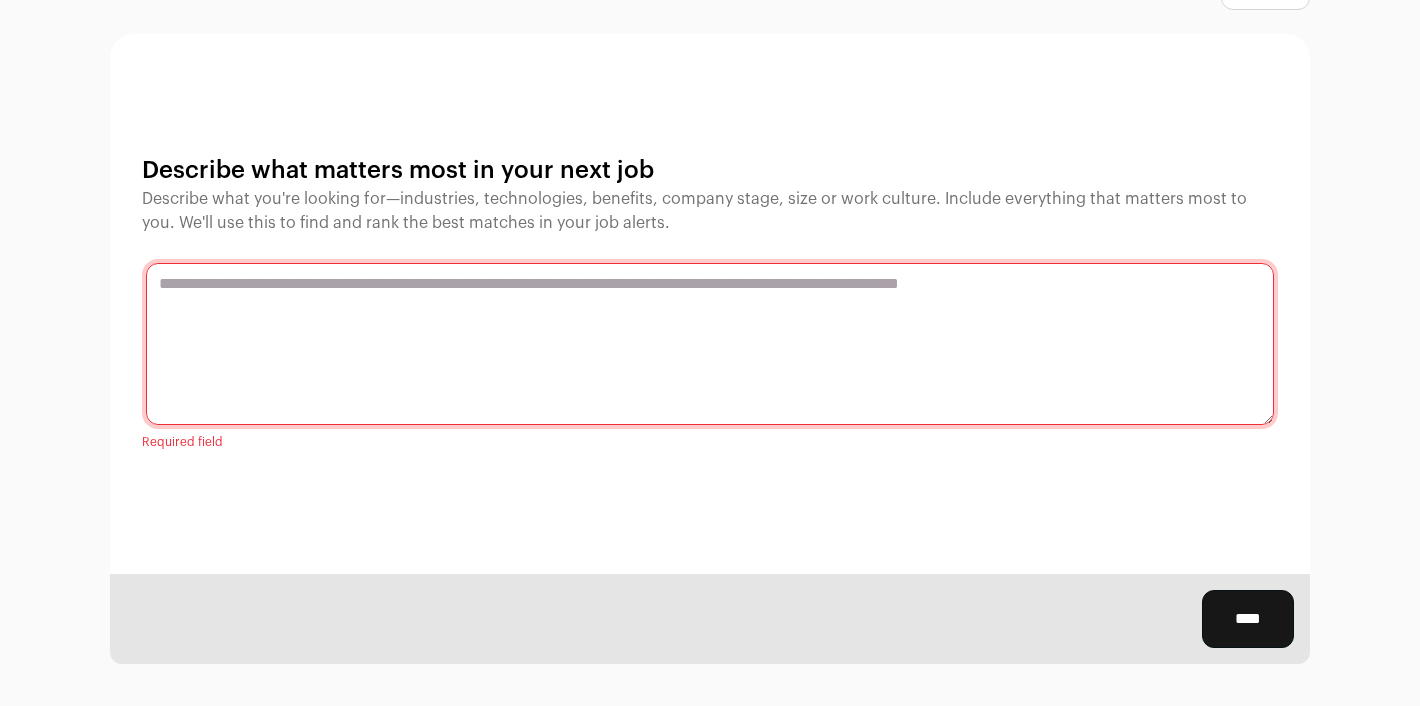 scroll, scrollTop: 64, scrollLeft: 0, axis: vertical 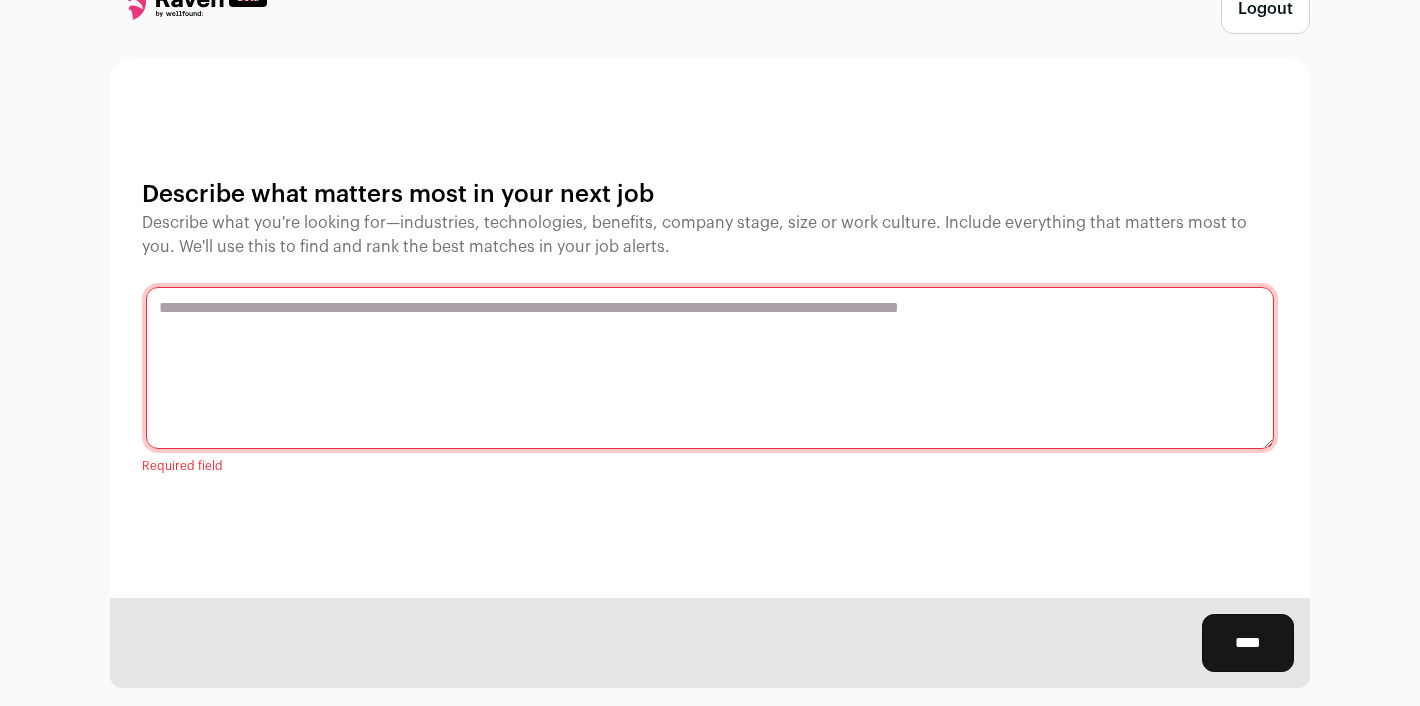 drag, startPoint x: 143, startPoint y: 198, endPoint x: 711, endPoint y: 237, distance: 569.33734 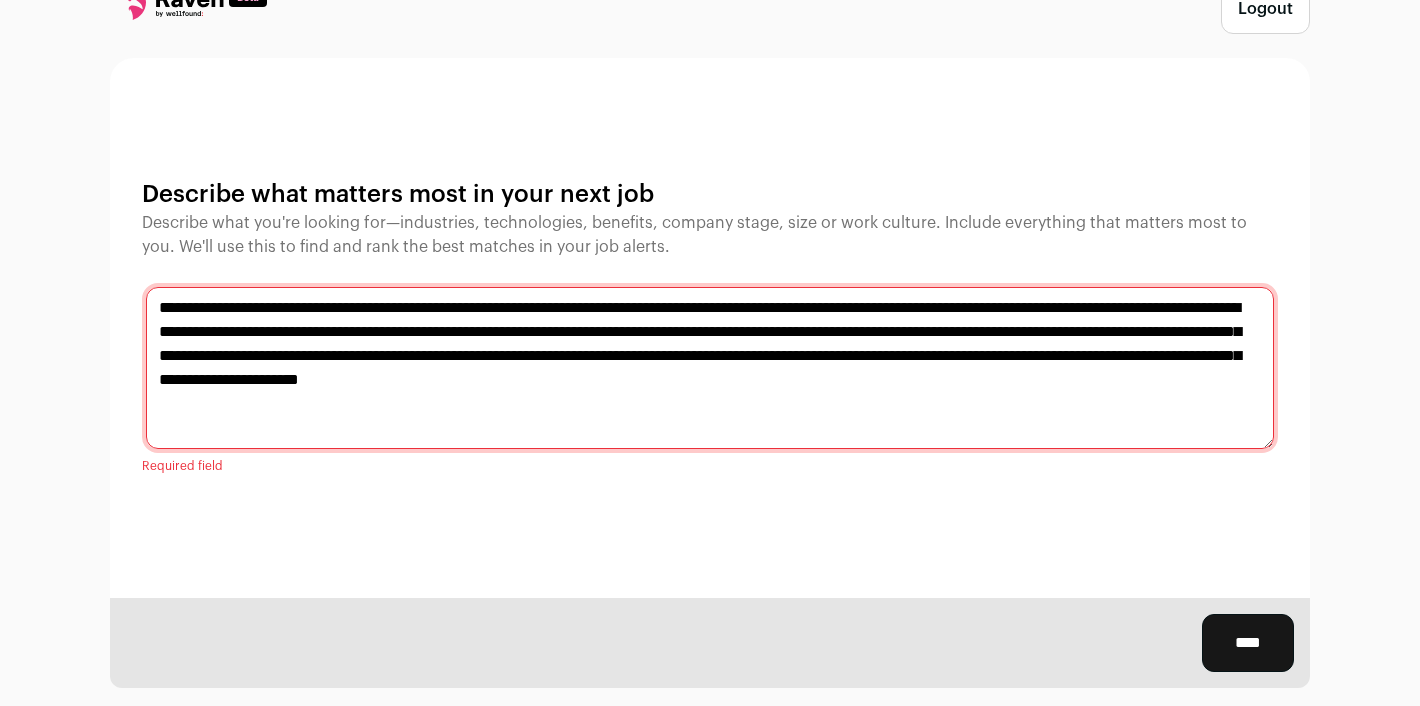 type on "**********" 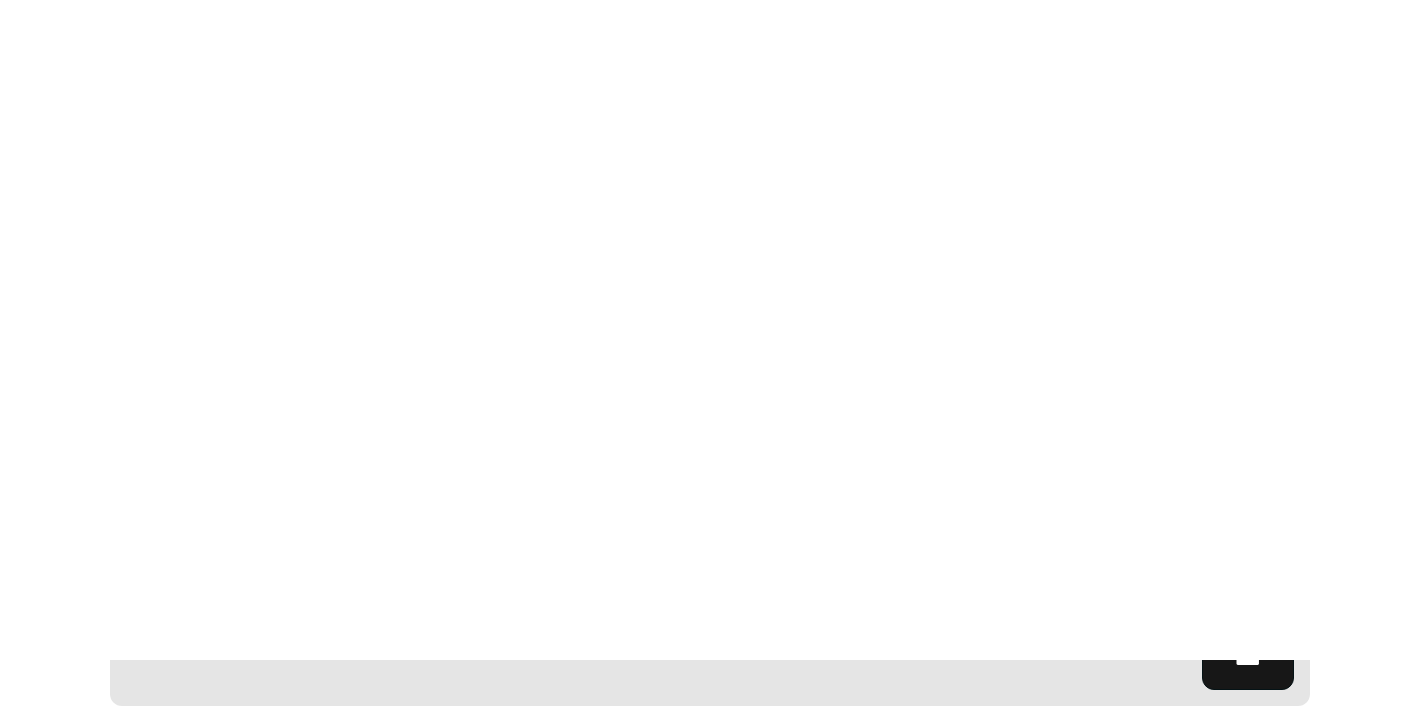 scroll, scrollTop: 0, scrollLeft: 0, axis: both 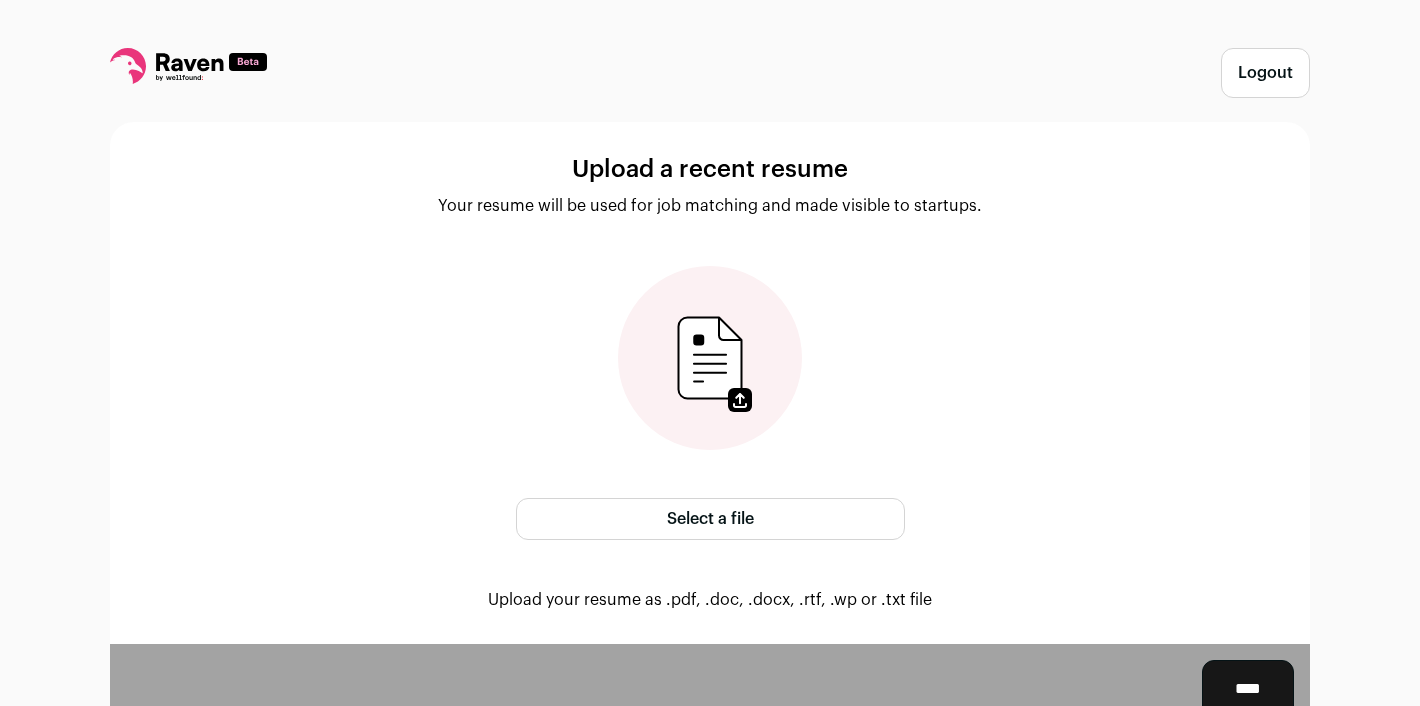 click on "Select a file" at bounding box center (710, 519) 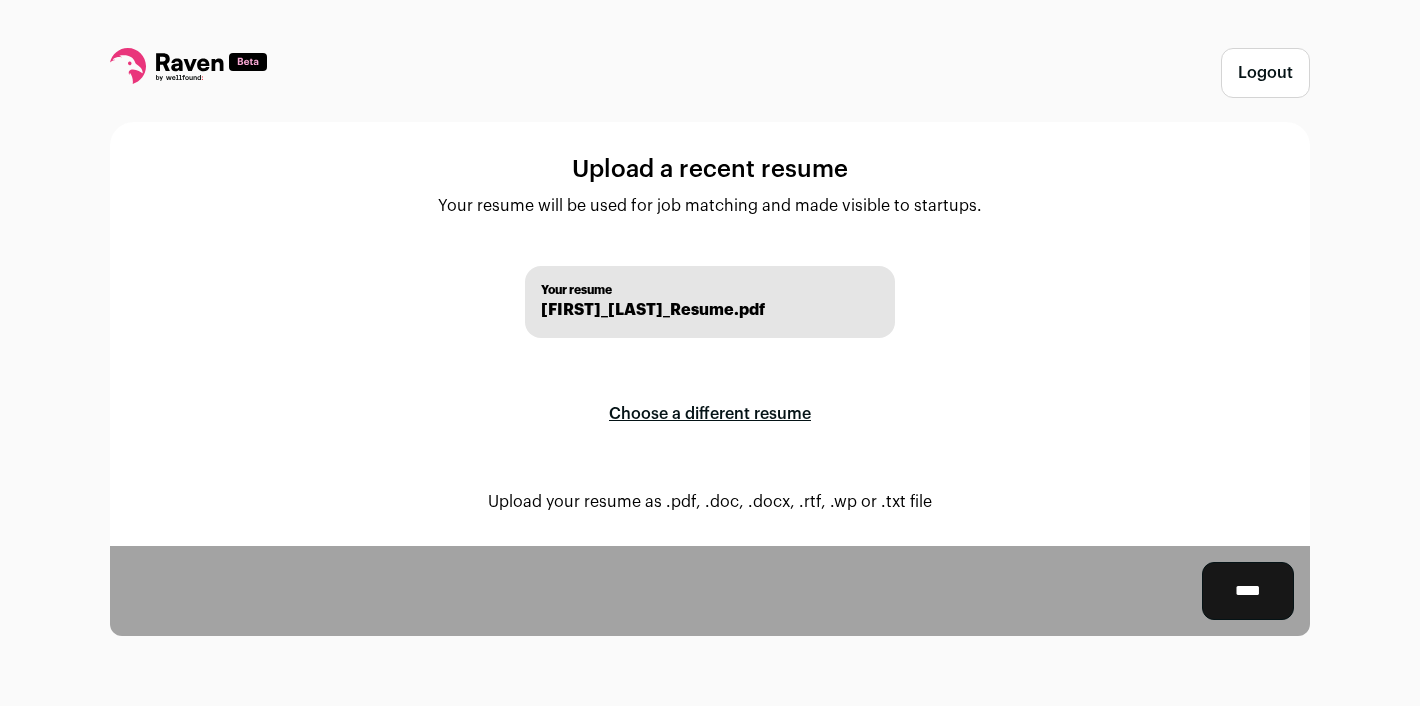 click on "****" at bounding box center (1248, 591) 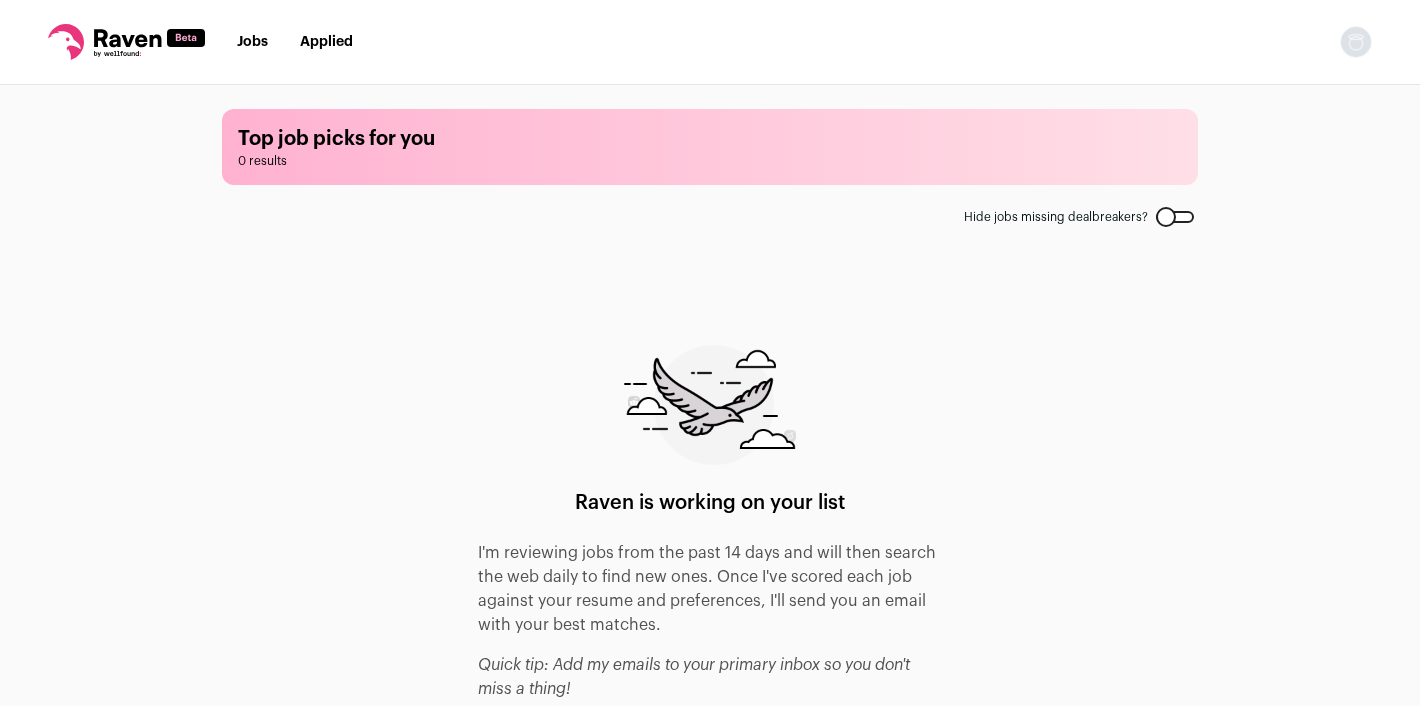 scroll, scrollTop: 0, scrollLeft: 0, axis: both 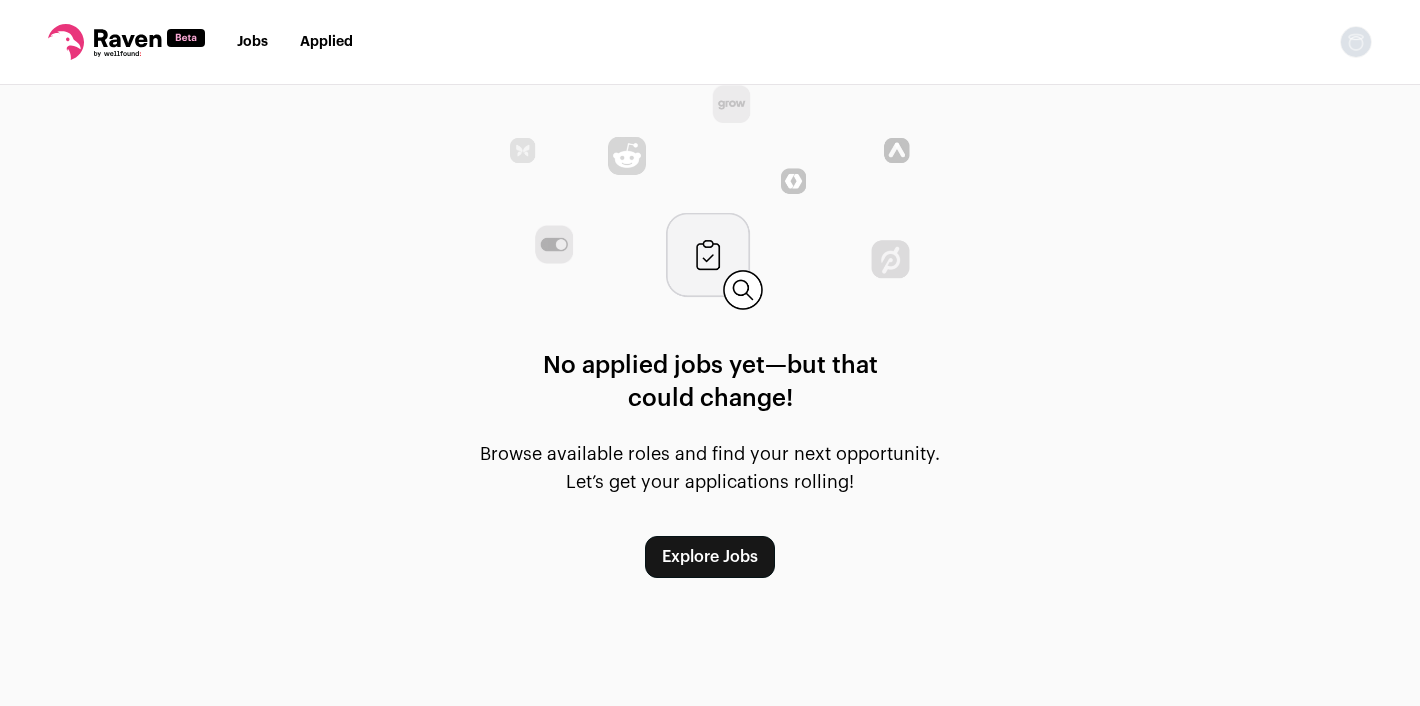 click on "Jobs
Applied" at bounding box center (295, 42) 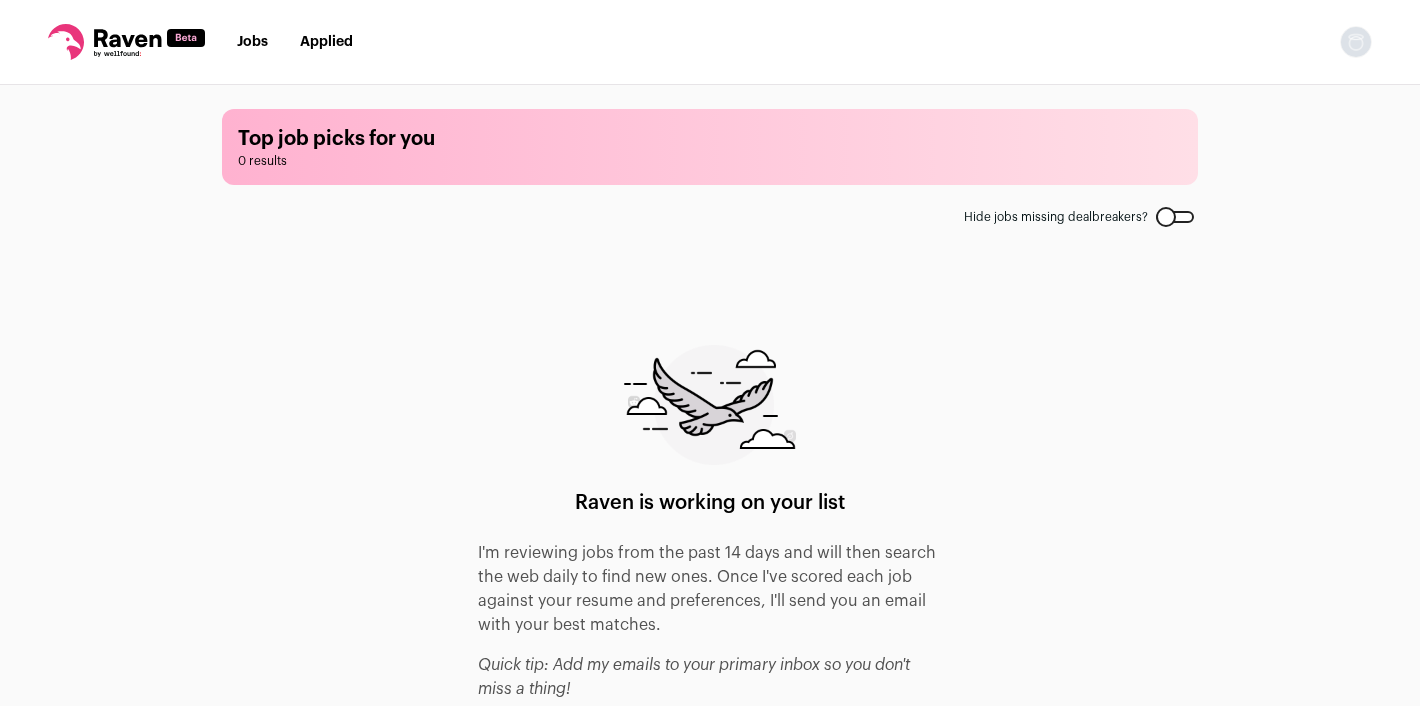 click at bounding box center [1175, 217] 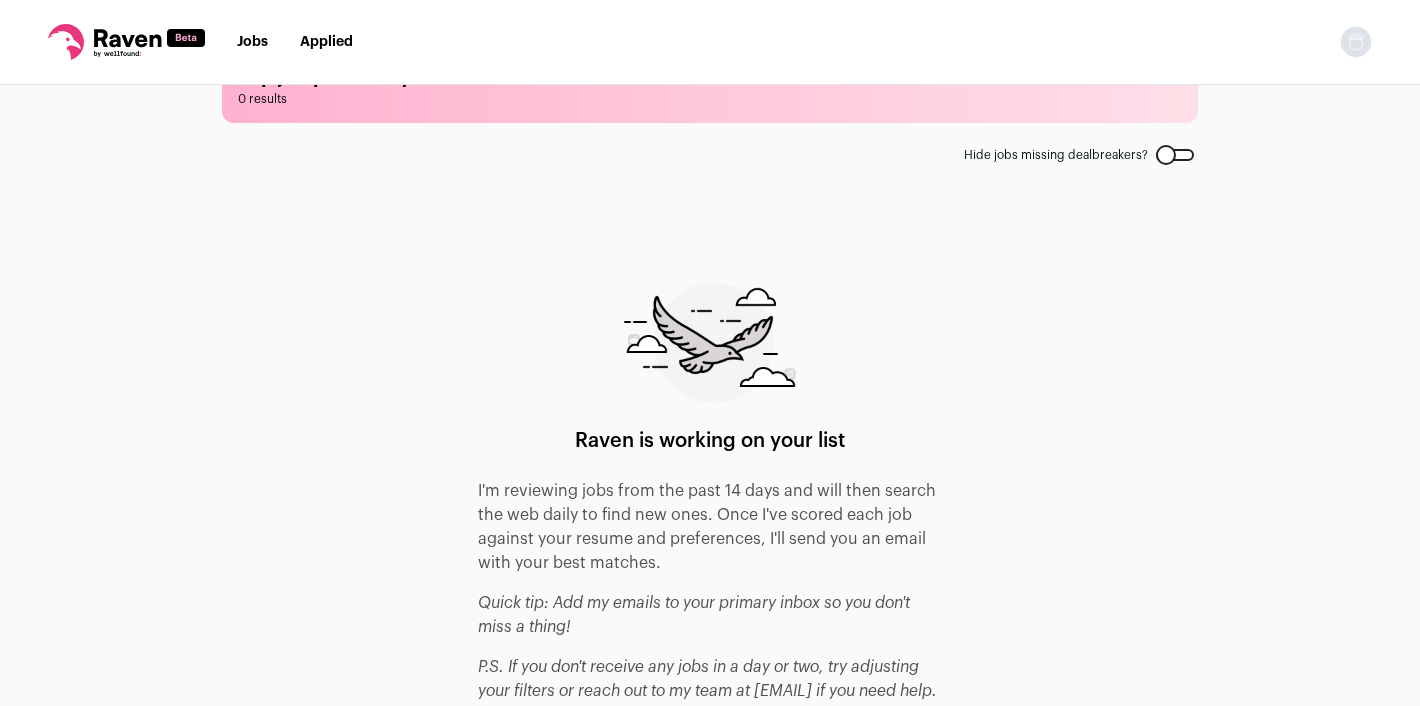 scroll, scrollTop: 0, scrollLeft: 0, axis: both 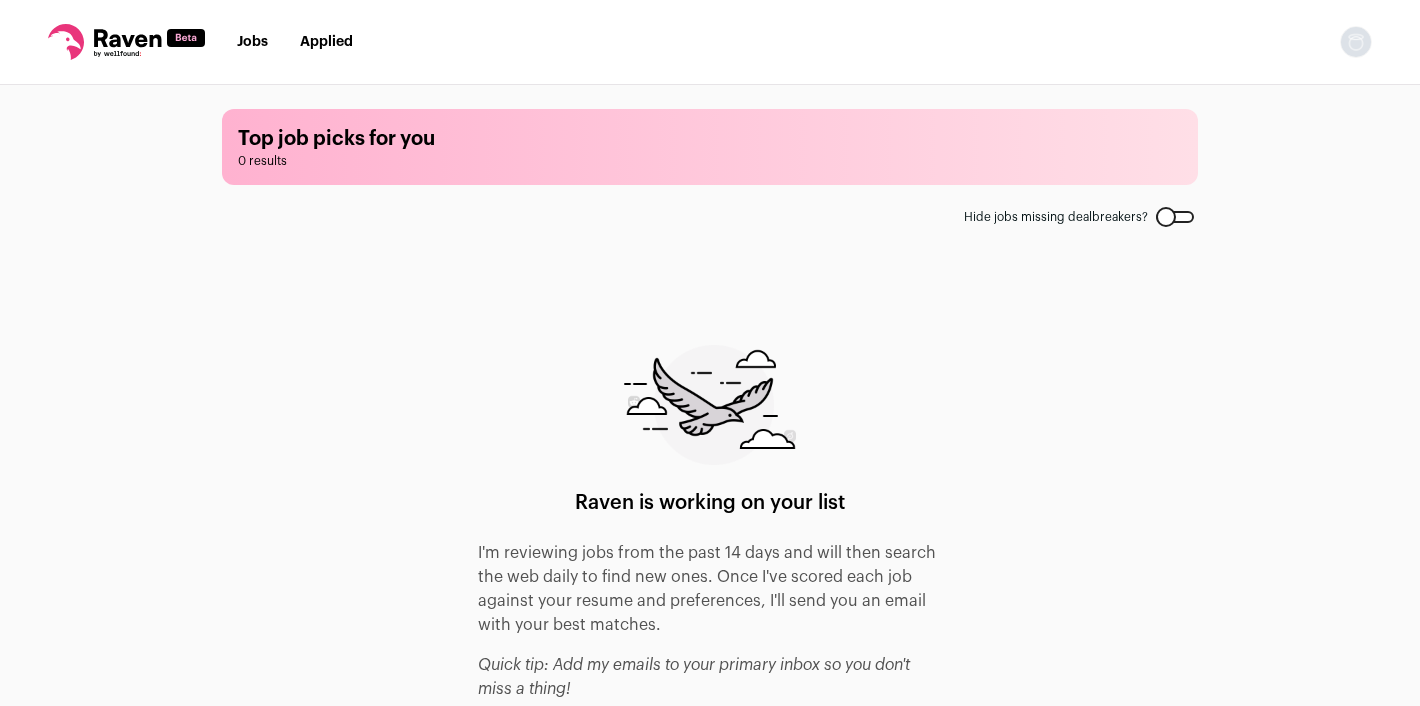 click on "Jobs
Applied
Settings
Notifications
Preferences
Resume
FAQs
Logout" at bounding box center (710, 42) 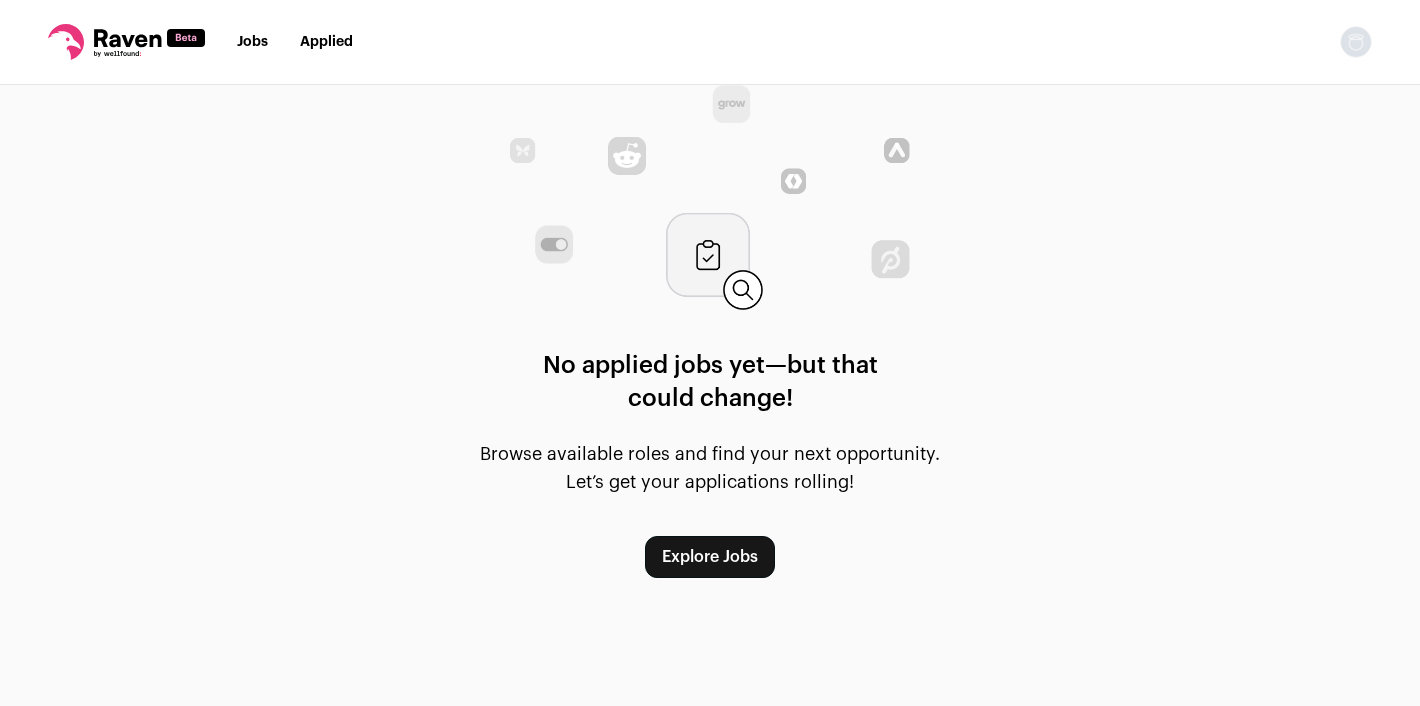 click on "Explore Jobs" at bounding box center (710, 557) 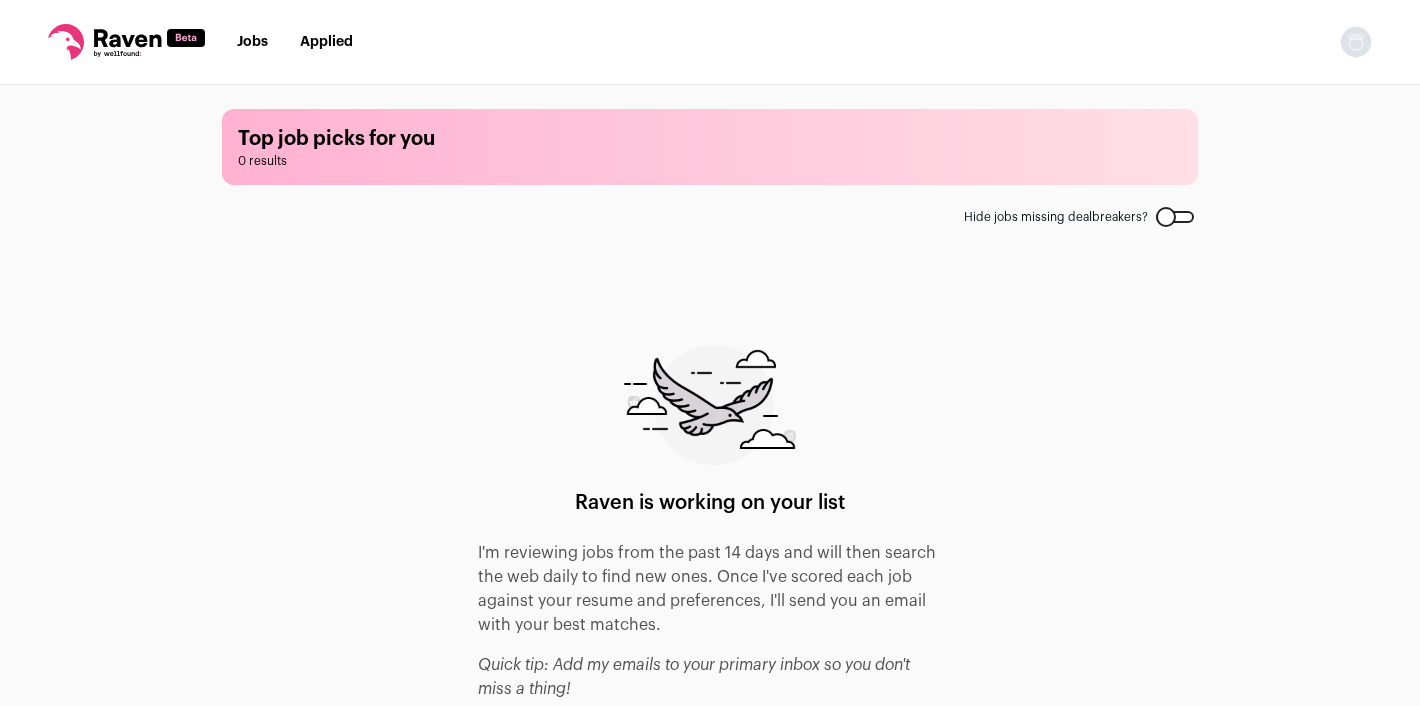 click on "Jobs
Applied" at bounding box center [295, 42] 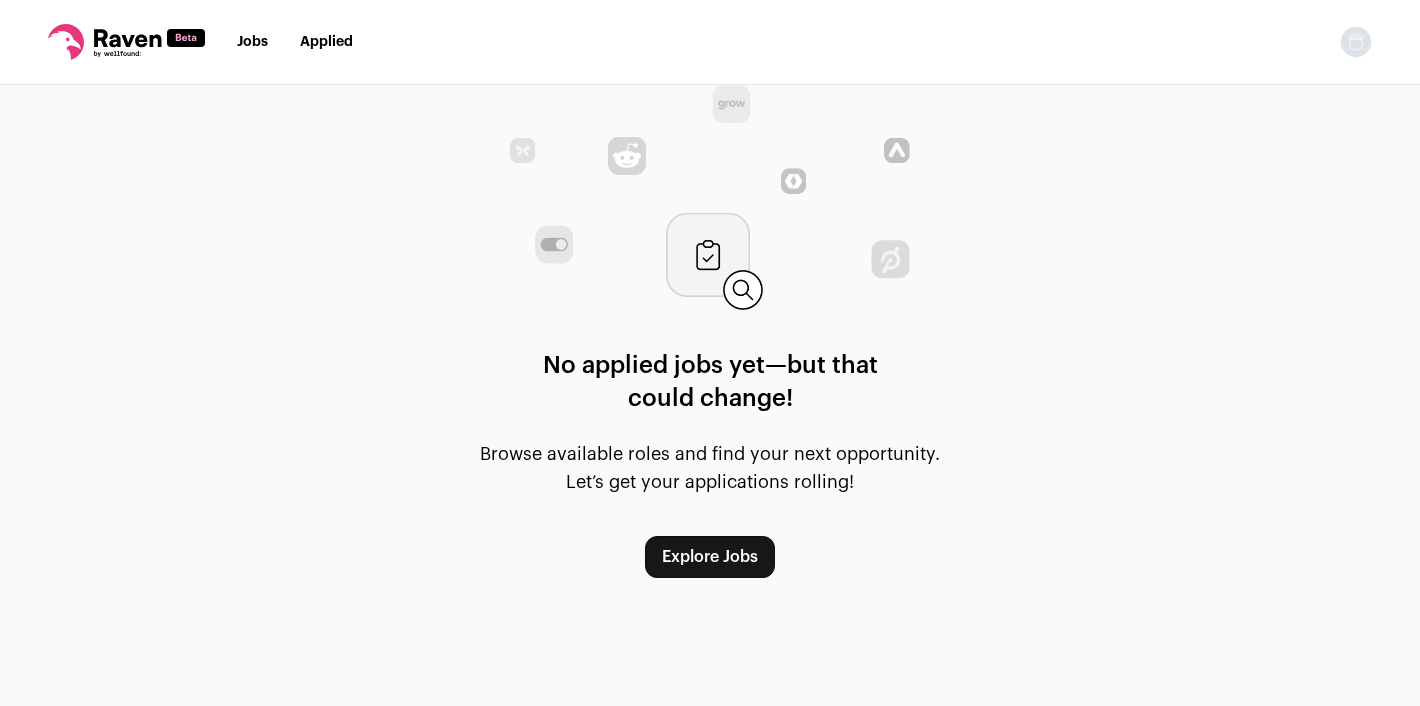 click on "Jobs" at bounding box center [252, 42] 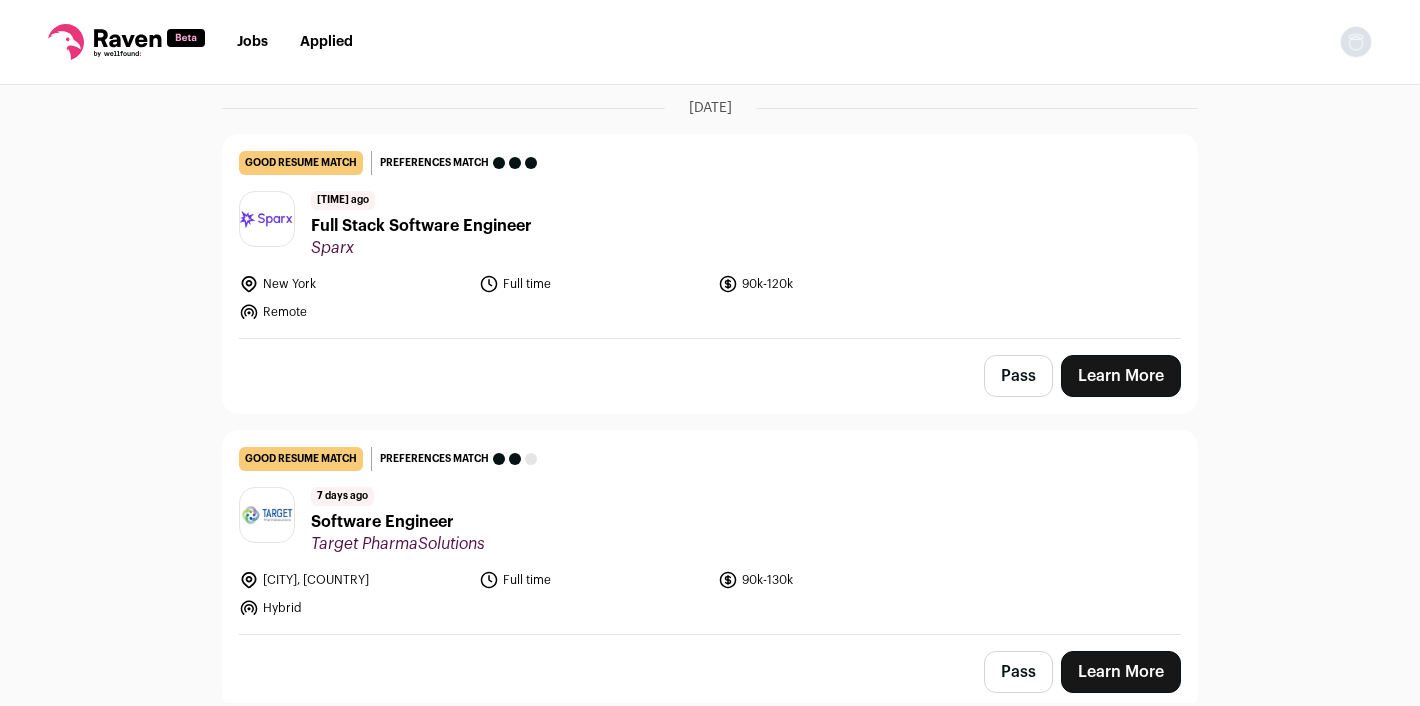 scroll, scrollTop: 266, scrollLeft: 0, axis: vertical 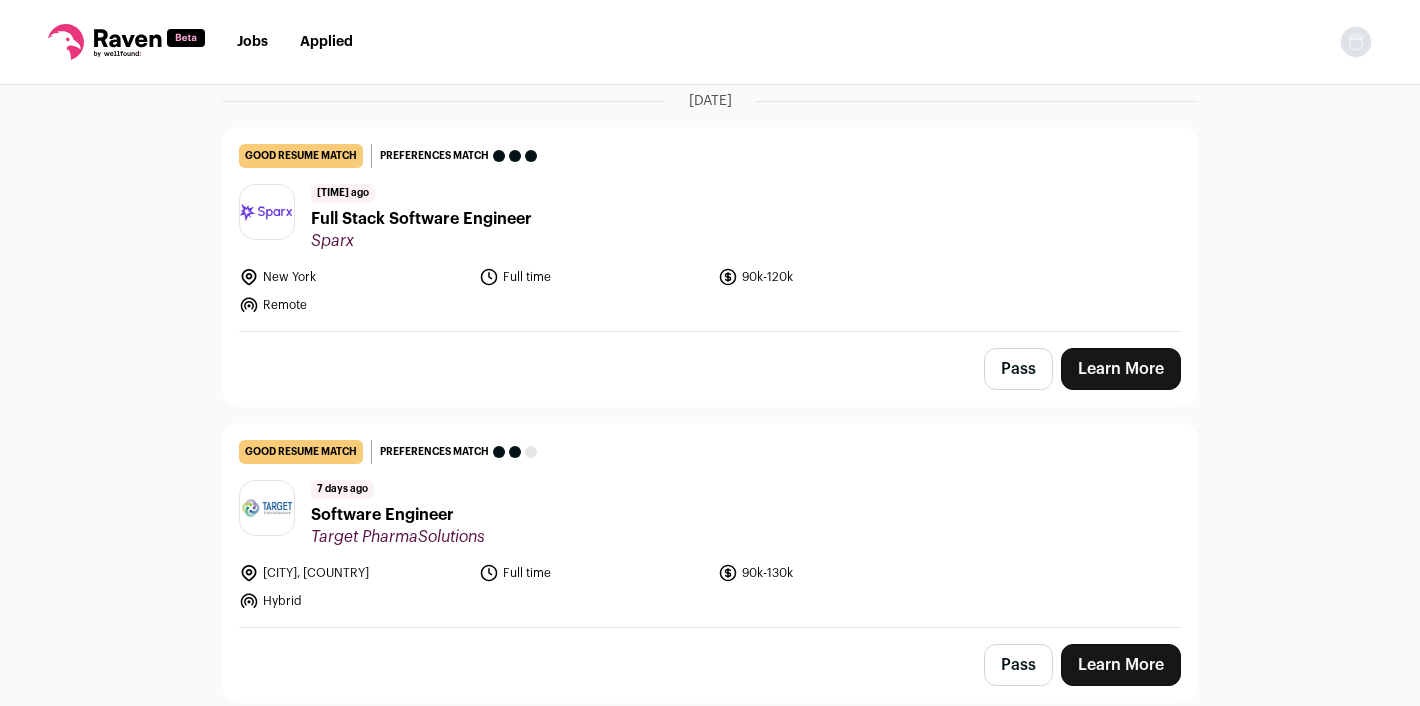 click on "Learn More" at bounding box center (1121, 369) 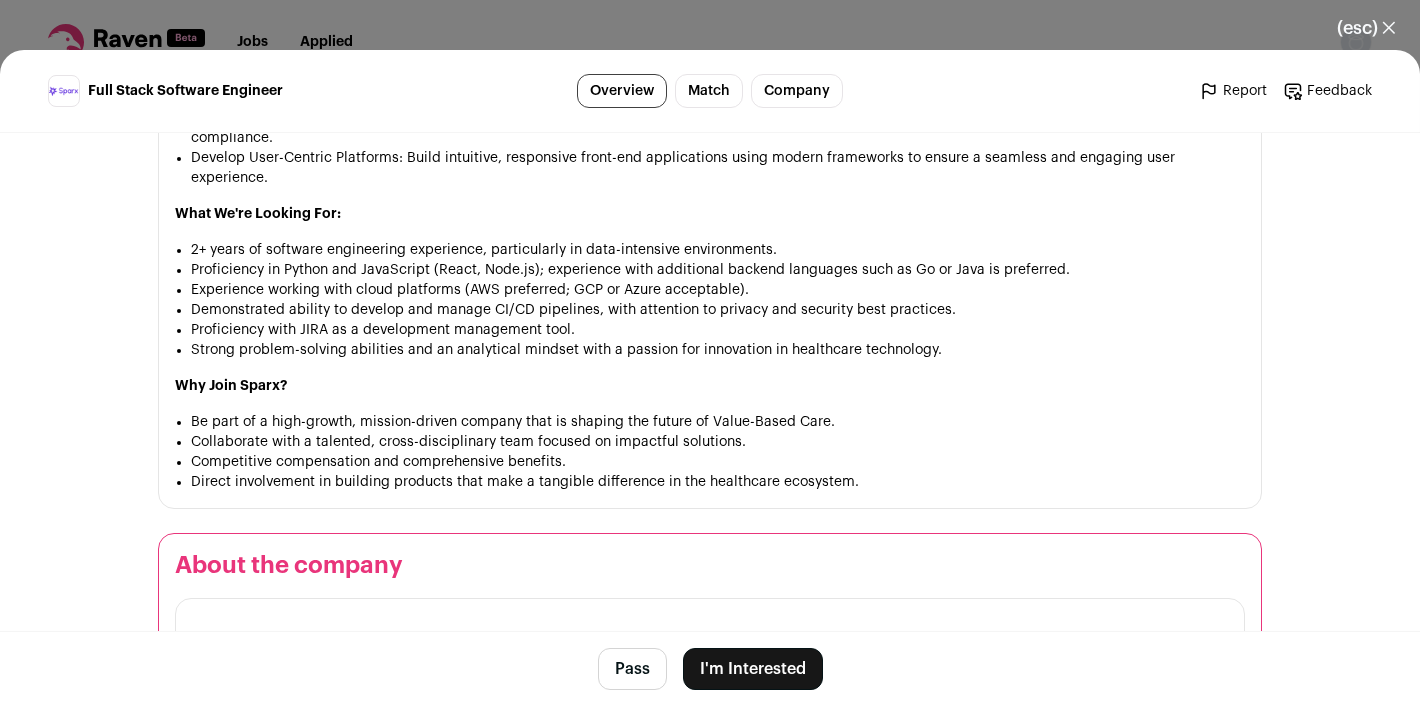scroll, scrollTop: 1562, scrollLeft: 0, axis: vertical 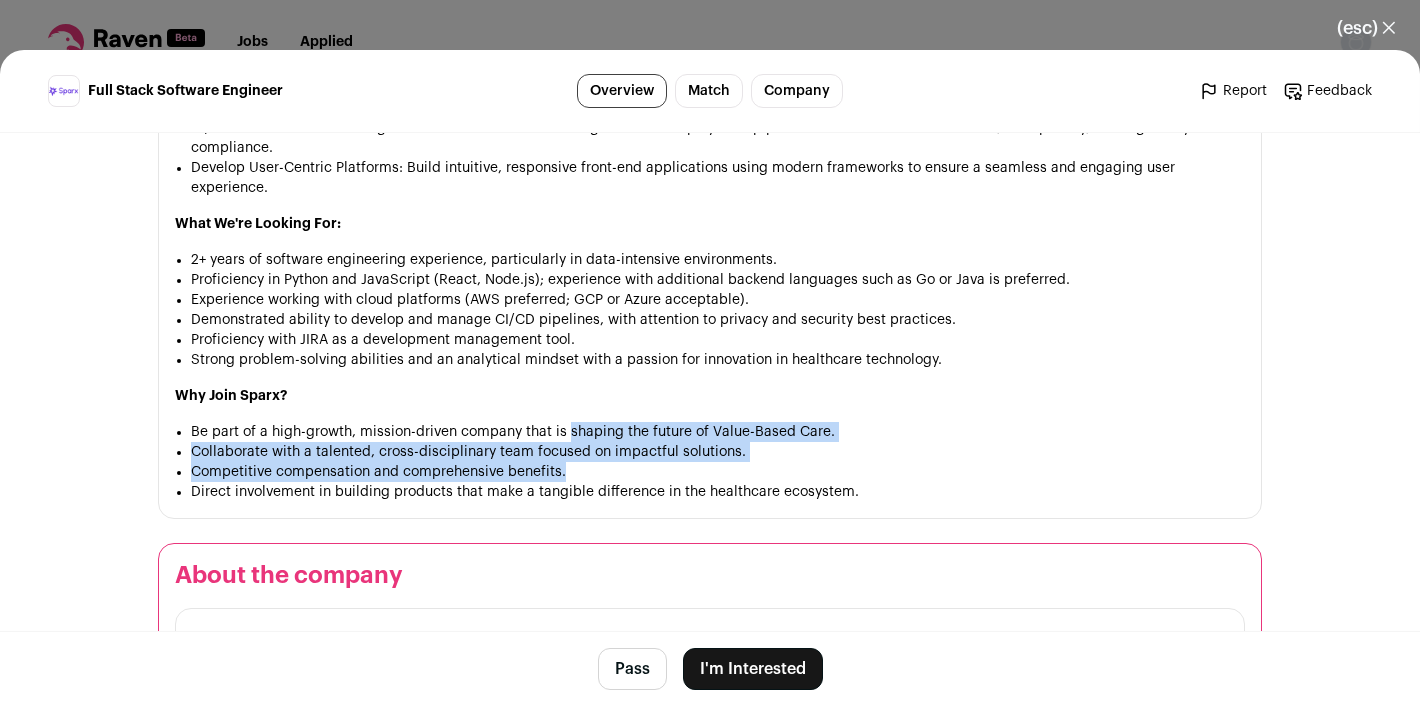 drag, startPoint x: 860, startPoint y: 461, endPoint x: 558, endPoint y: 394, distance: 309.34286 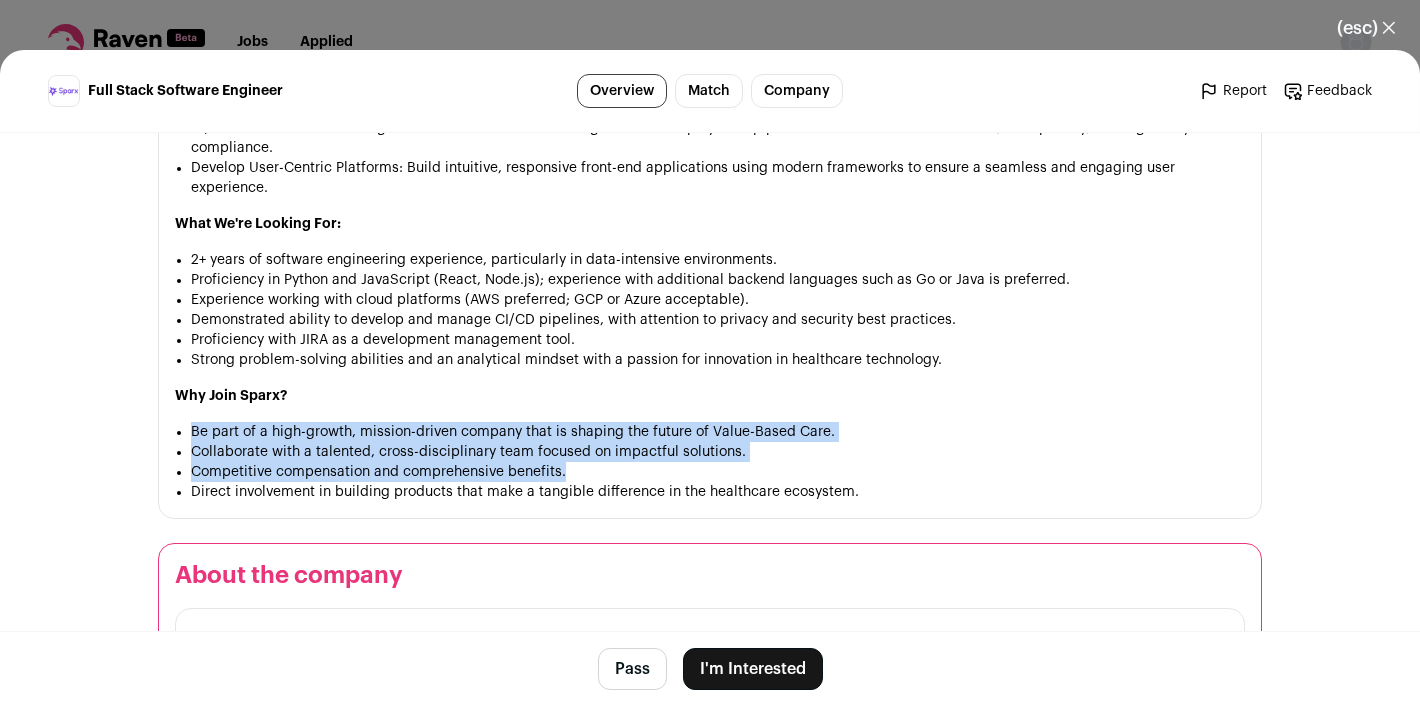scroll, scrollTop: 1537, scrollLeft: 0, axis: vertical 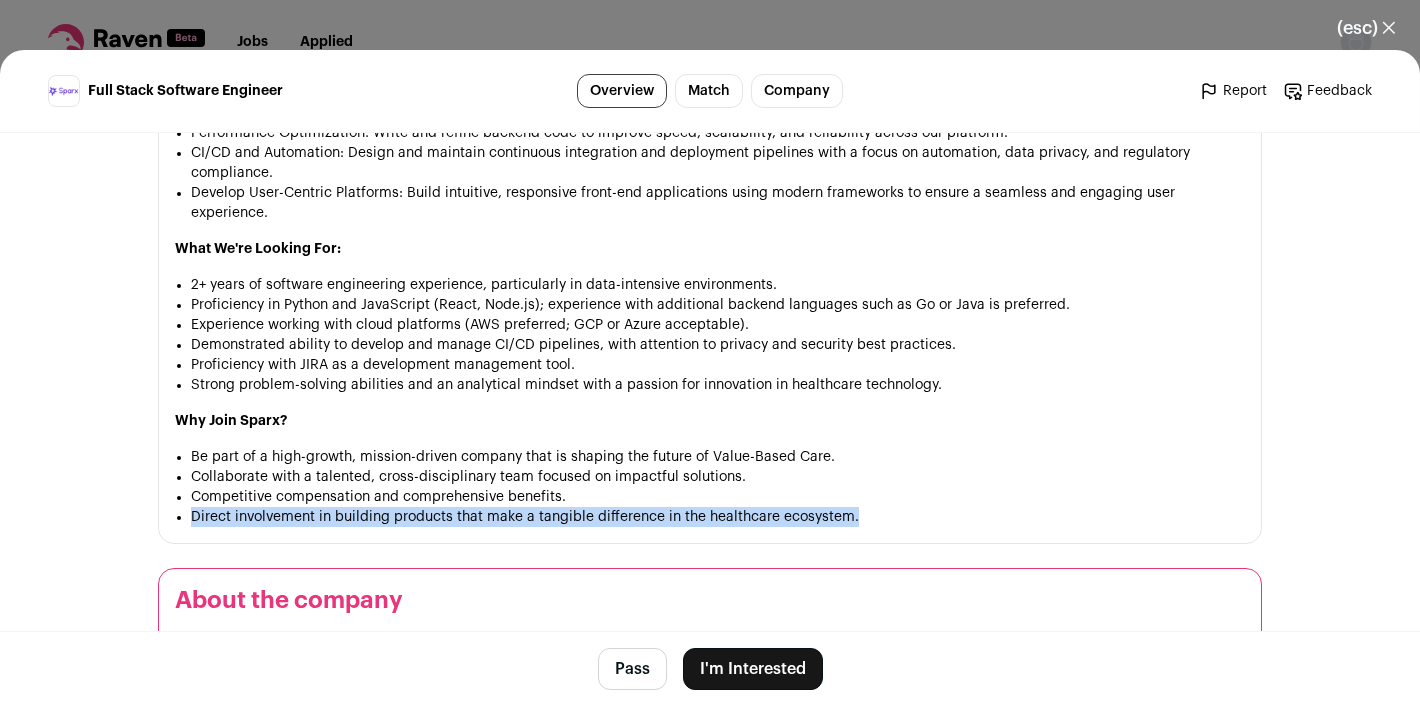 drag, startPoint x: 865, startPoint y: 504, endPoint x: 686, endPoint y: 472, distance: 181.83784 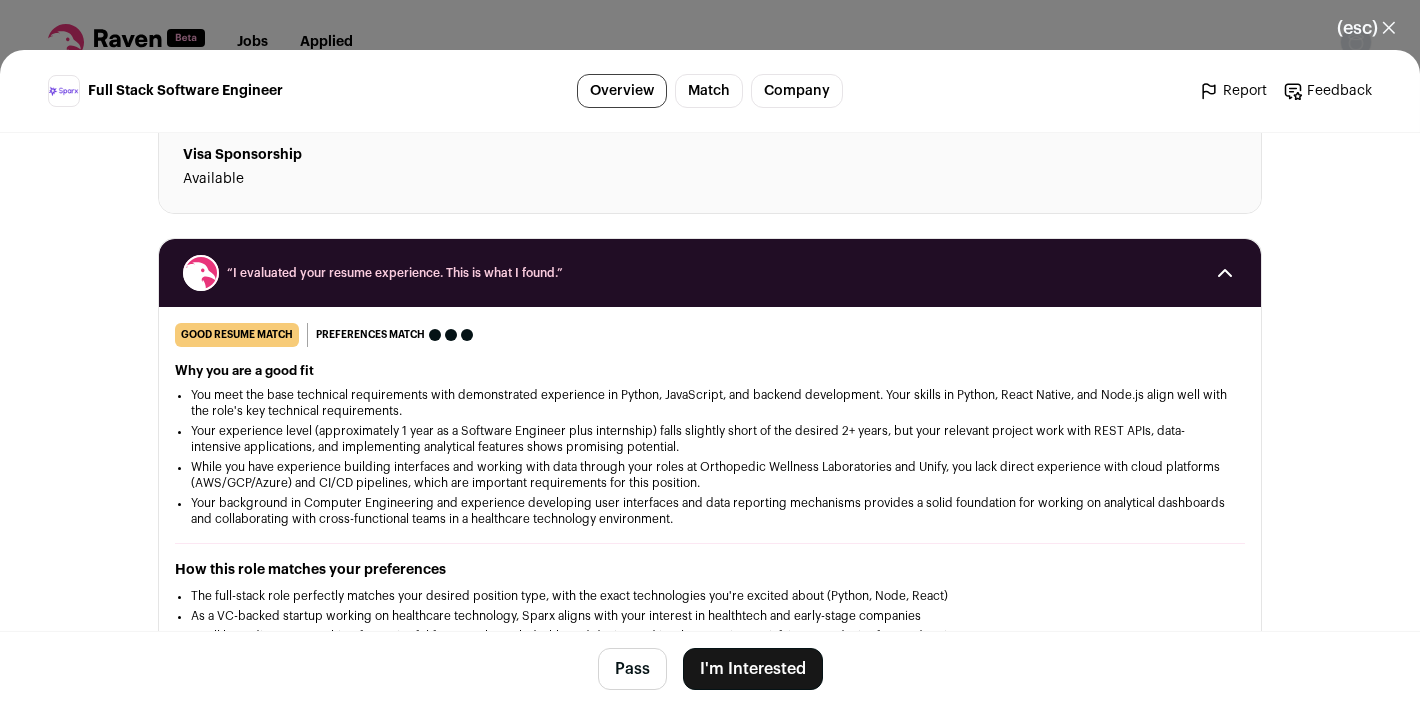 scroll, scrollTop: 299, scrollLeft: 0, axis: vertical 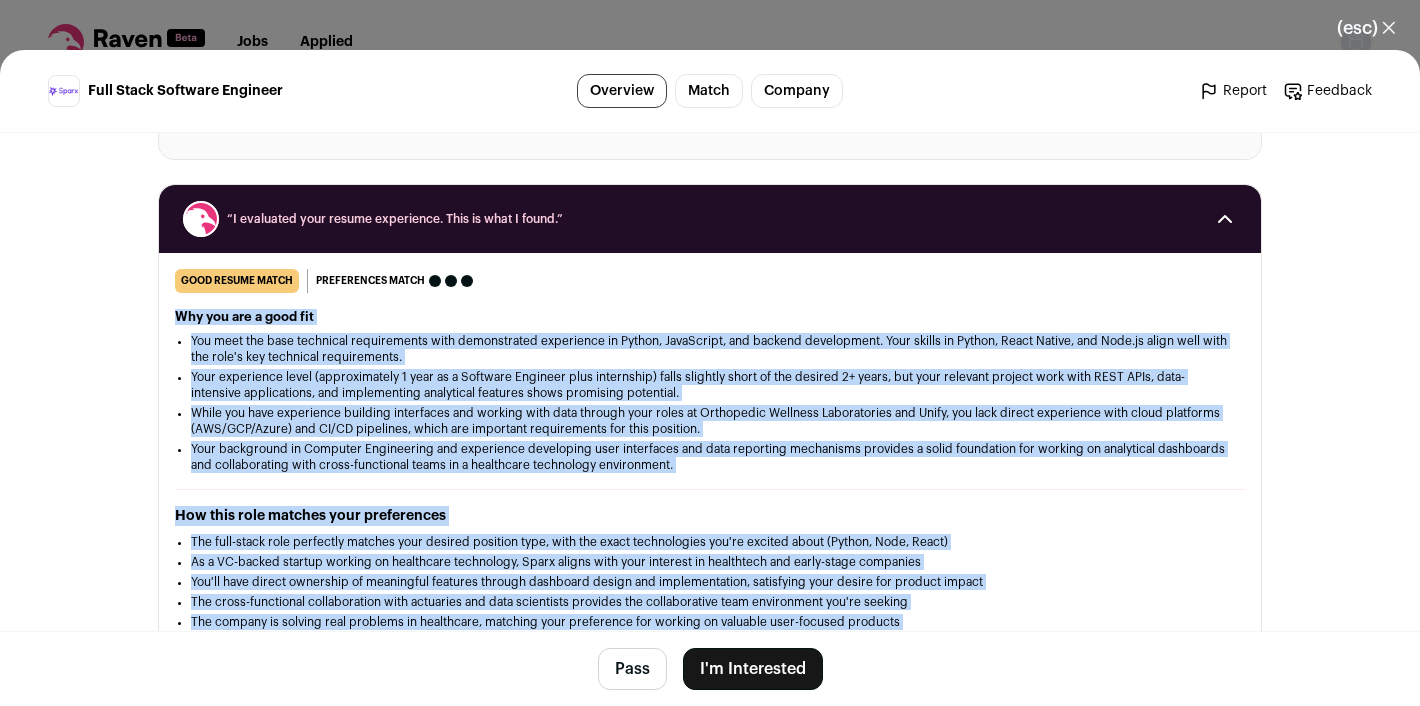 click on "good resume match
You meet the must-have requirements but are missing some nice-to-haves or don't strongly match the job responsibilities. These issues are usually fixable with some resume edits.
Preferences match
This job meets all of your dealbreakers and nice-to-haves
Why you are a good fit
You meet the base technical requirements with demonstrated experience in Python, JavaScript, and backend development. Your skills in Python, React Native, and Node.js align well with the role's key technical requirements.
How this role matches your preferences" at bounding box center [710, 572] 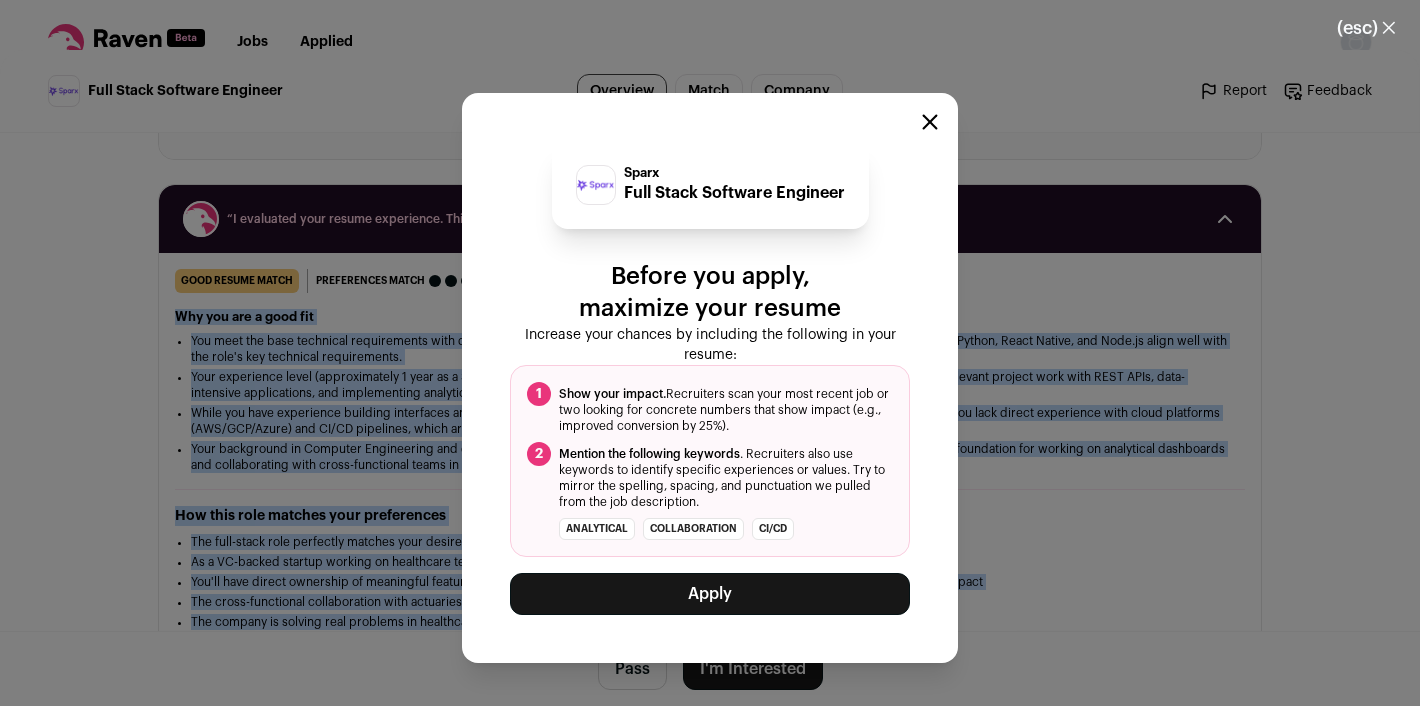 click on "Apply" at bounding box center (710, 594) 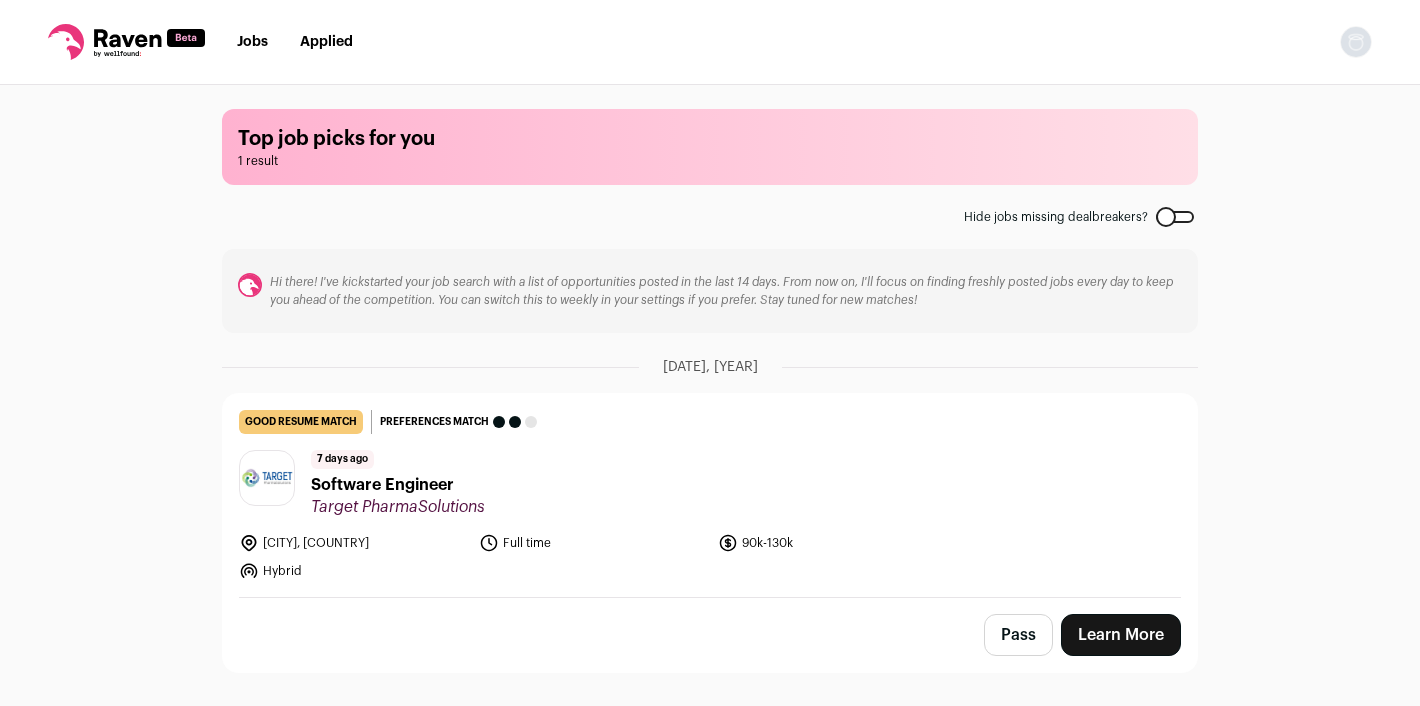 scroll, scrollTop: 0, scrollLeft: 0, axis: both 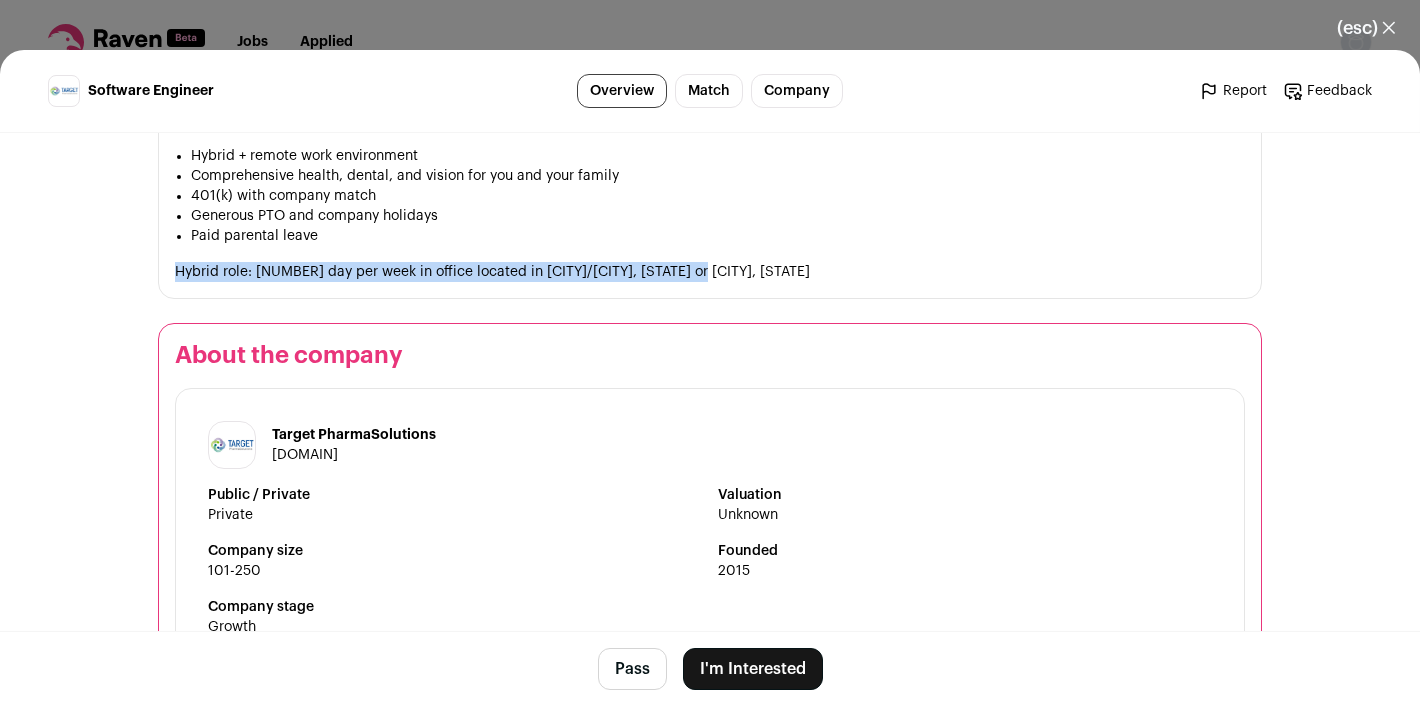 drag, startPoint x: 734, startPoint y: 269, endPoint x: 519, endPoint y: 236, distance: 217.51782 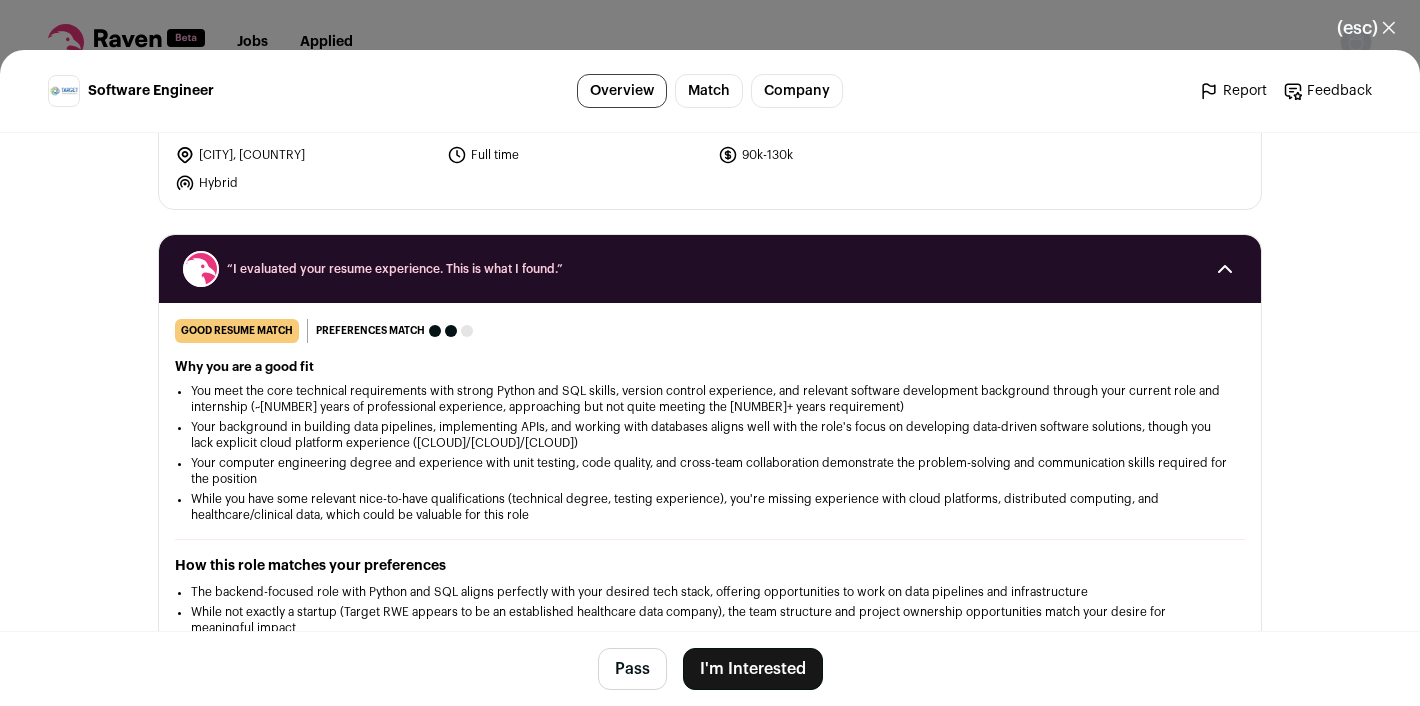 scroll, scrollTop: 0, scrollLeft: 0, axis: both 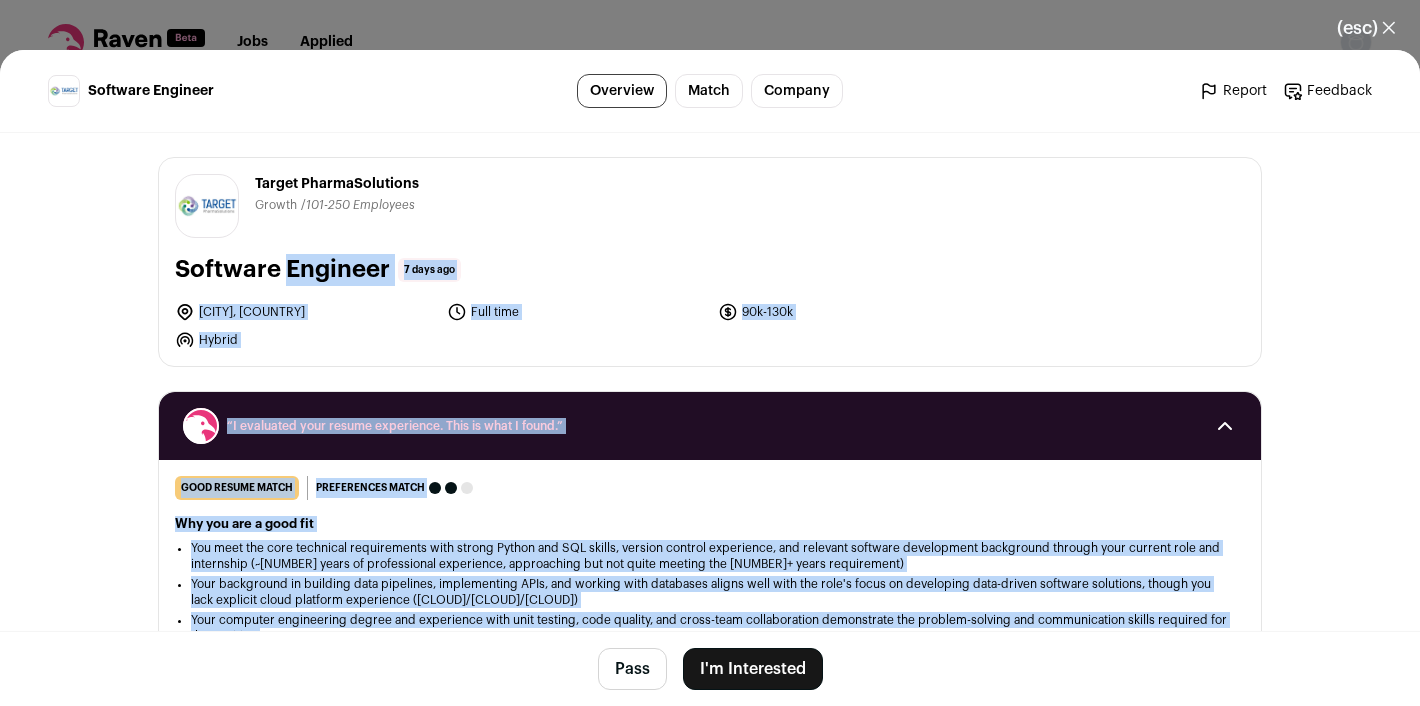 drag, startPoint x: 165, startPoint y: 525, endPoint x: 167, endPoint y: 270, distance: 255.00784 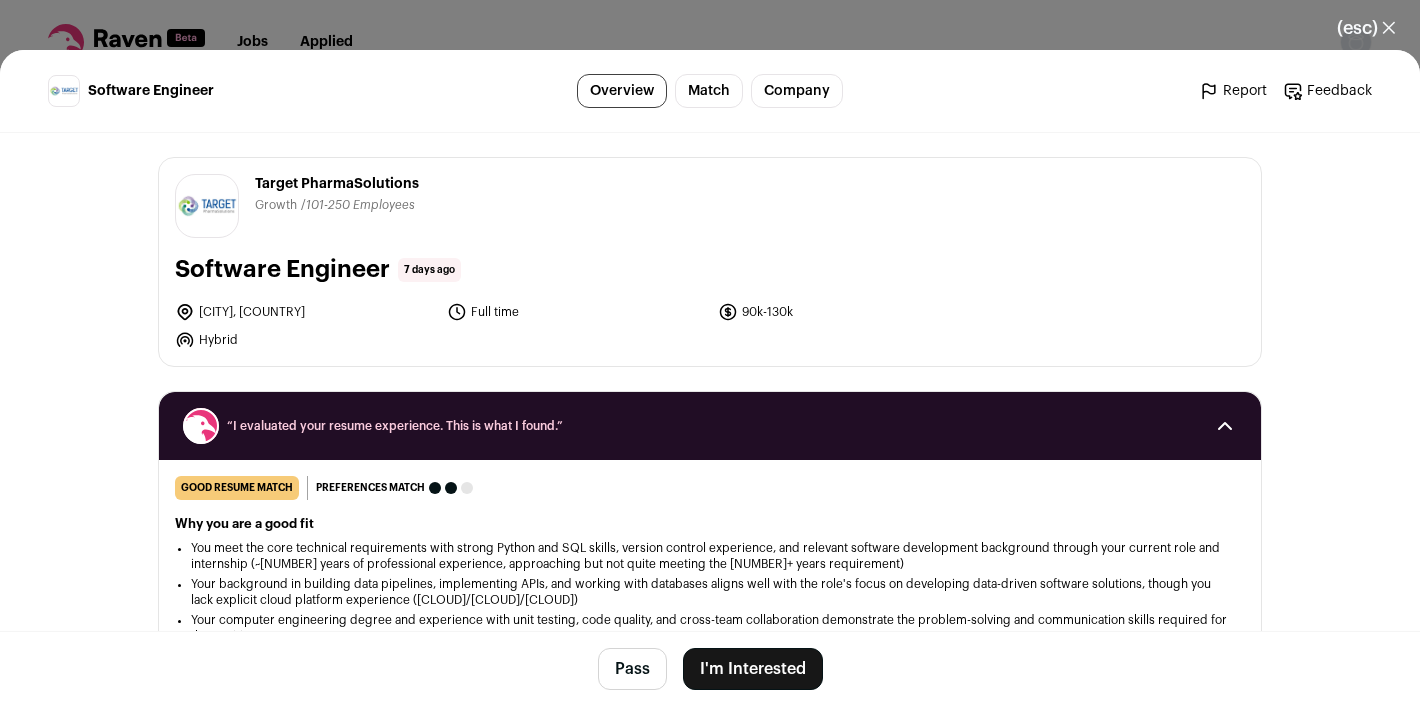 click on "I'm Interested" at bounding box center [753, 669] 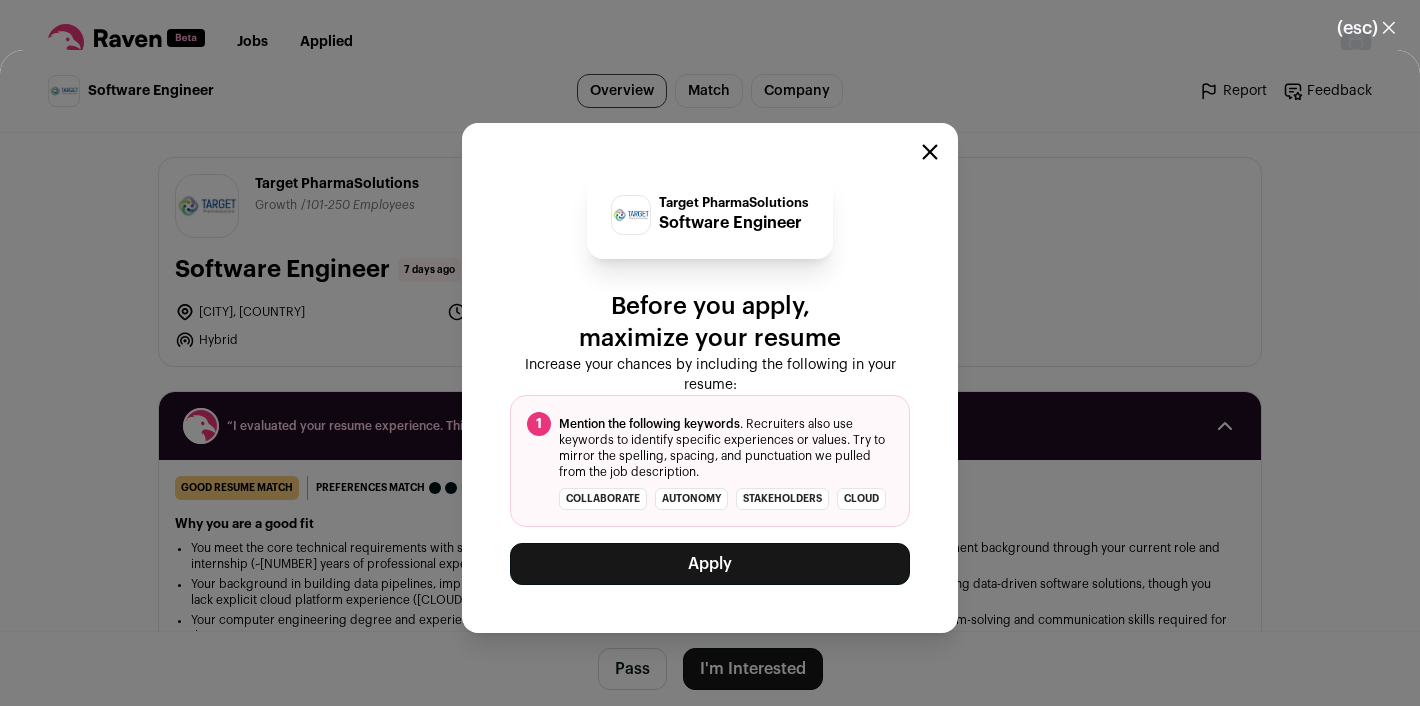click on "Apply" at bounding box center [710, 564] 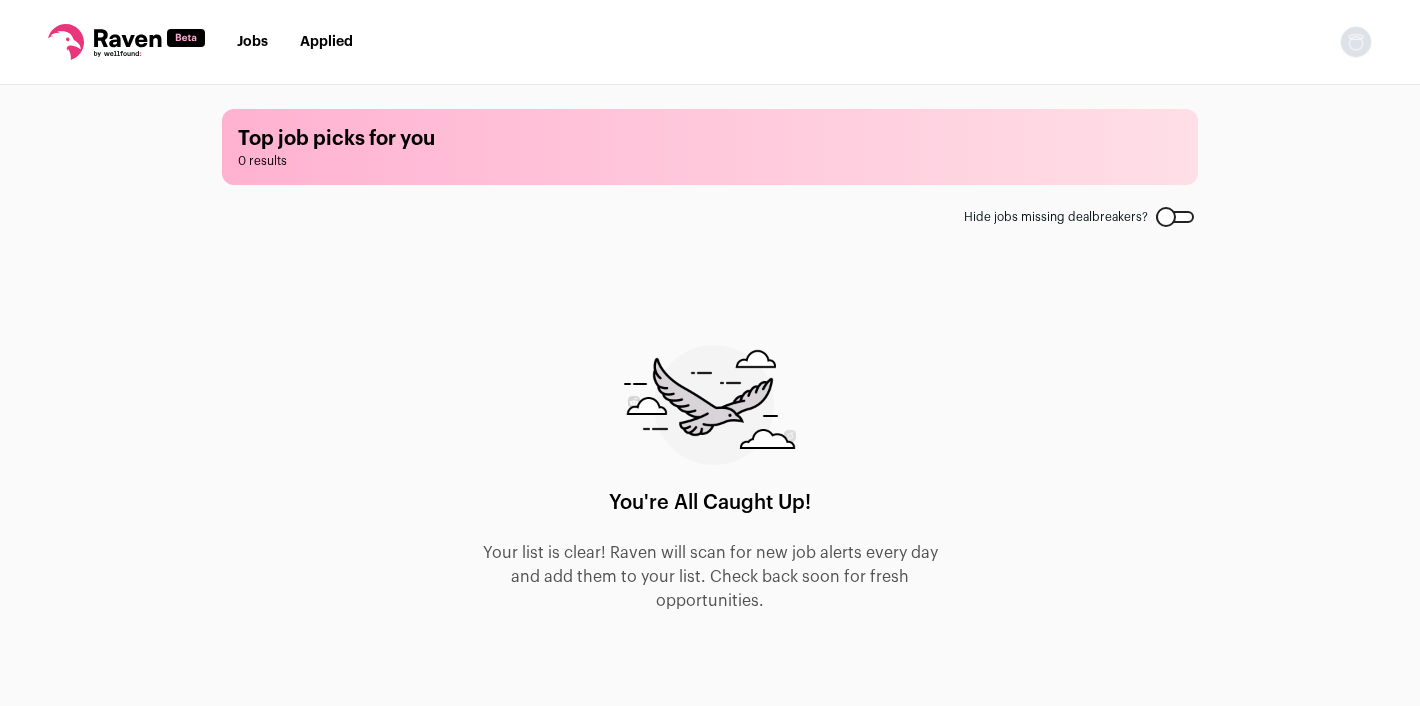 scroll, scrollTop: 0, scrollLeft: 0, axis: both 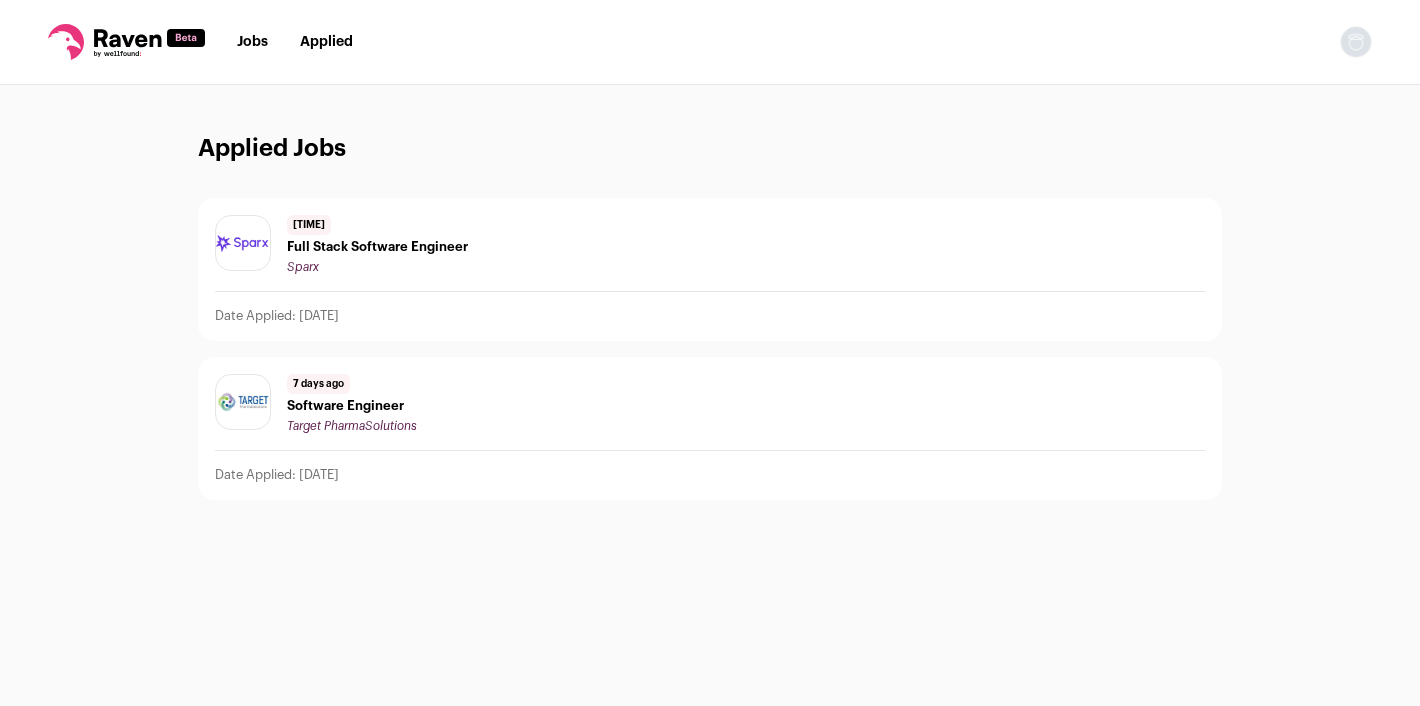 click on "Jobs" at bounding box center [252, 42] 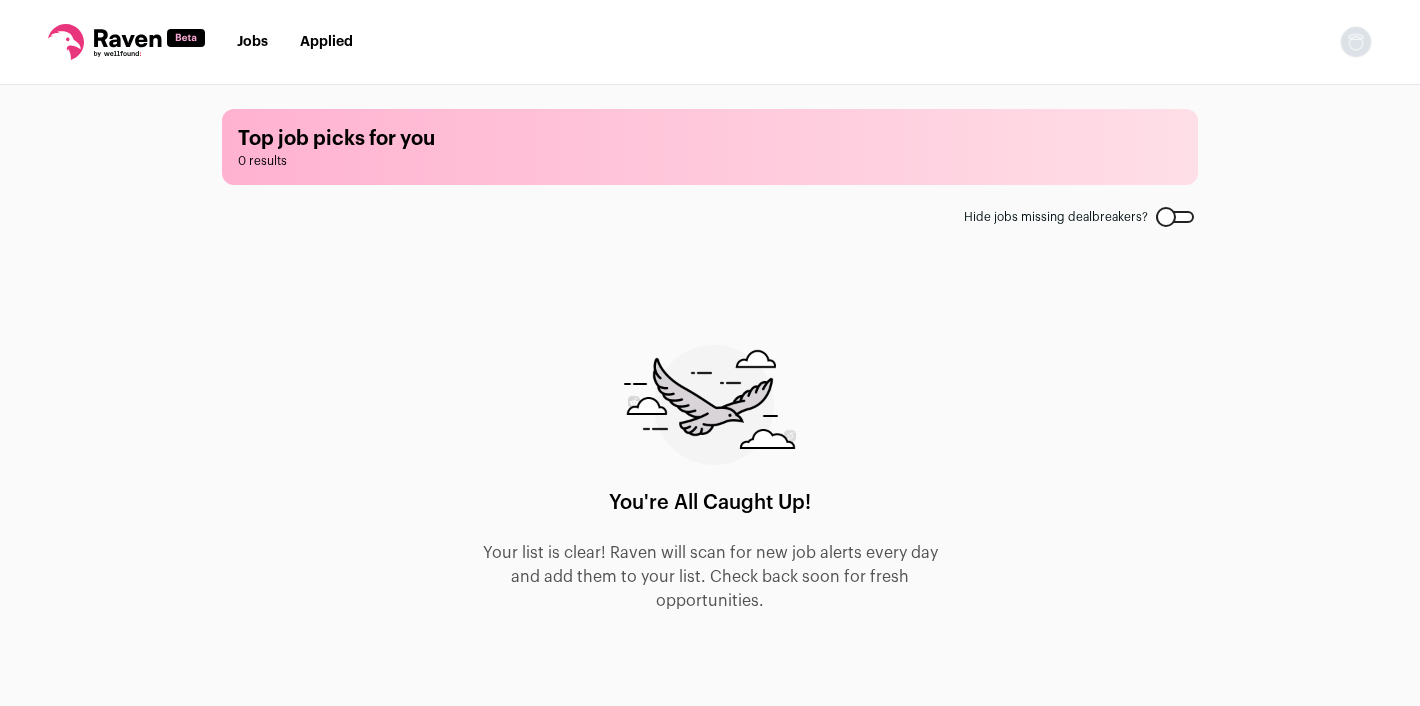click on "Applied" at bounding box center (326, 42) 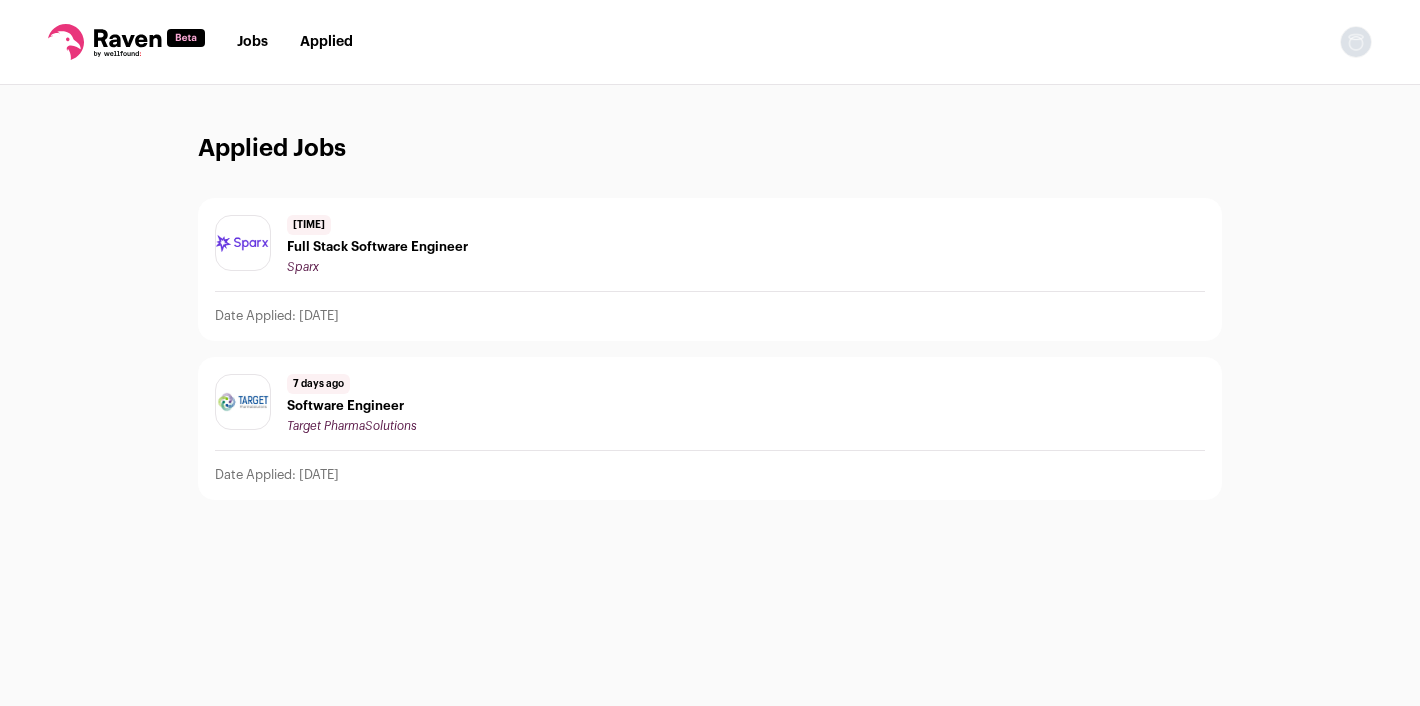 click on "Jobs" at bounding box center (252, 42) 